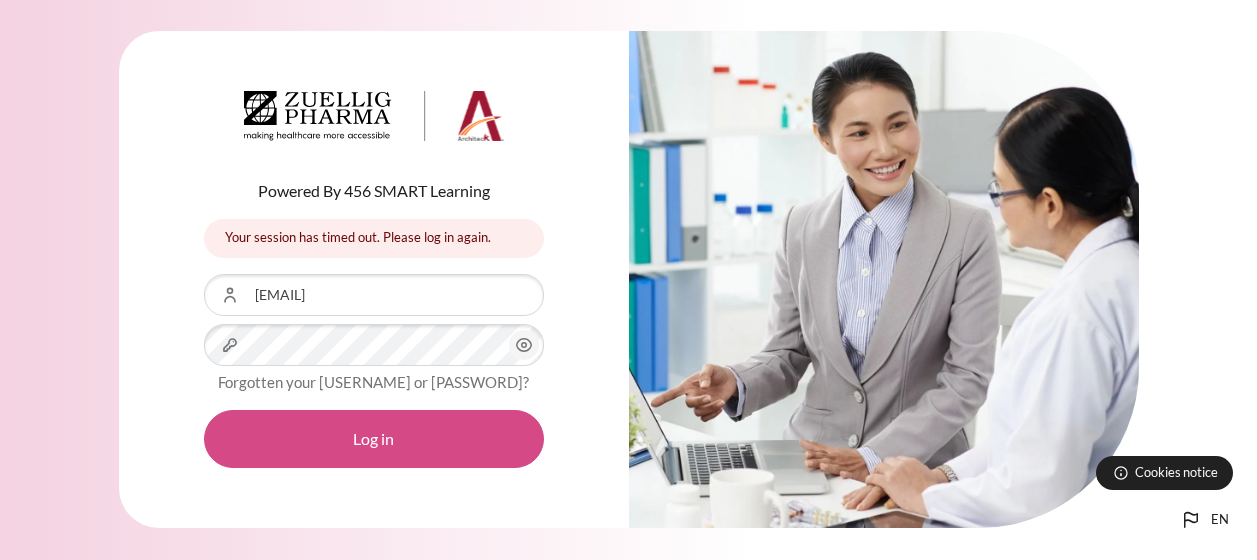 scroll, scrollTop: 0, scrollLeft: 0, axis: both 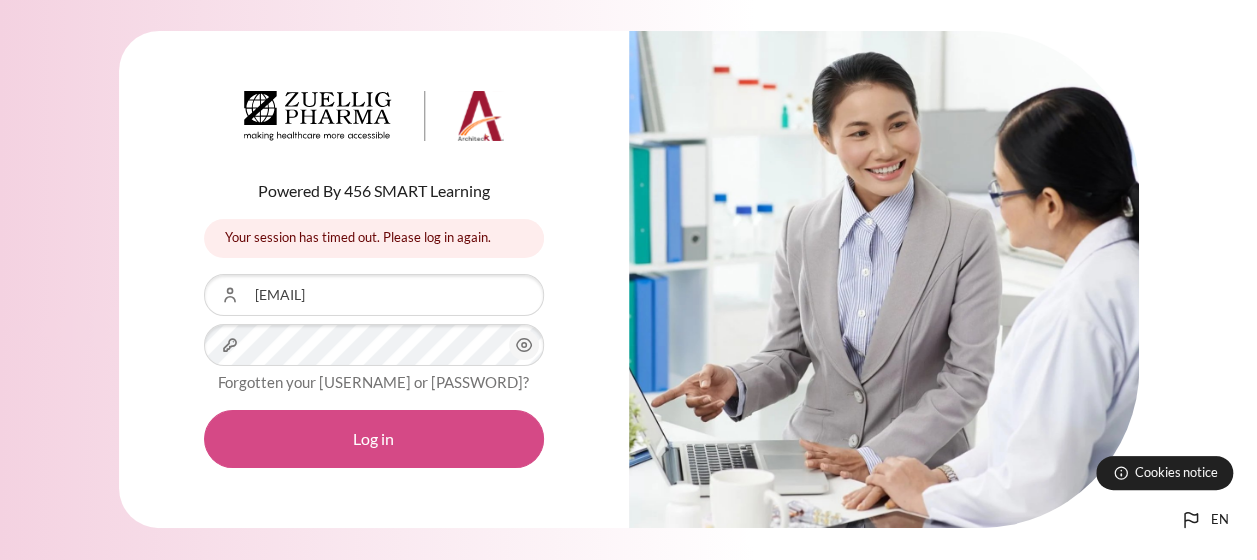 click on "Log in" at bounding box center [374, 439] 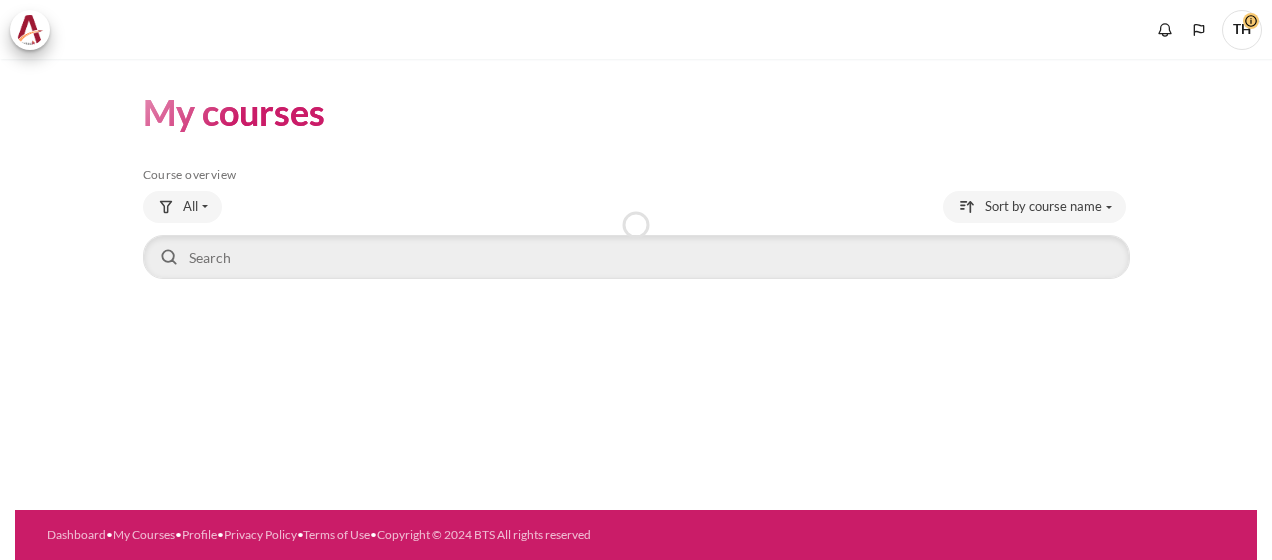 scroll, scrollTop: 0, scrollLeft: 0, axis: both 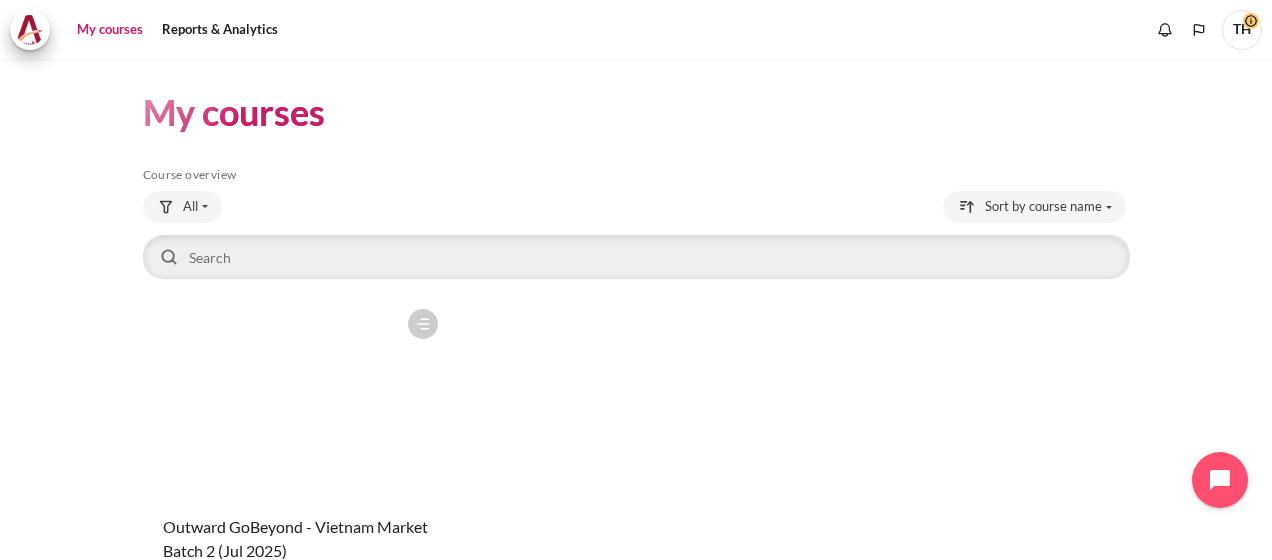 click at bounding box center [295, 399] 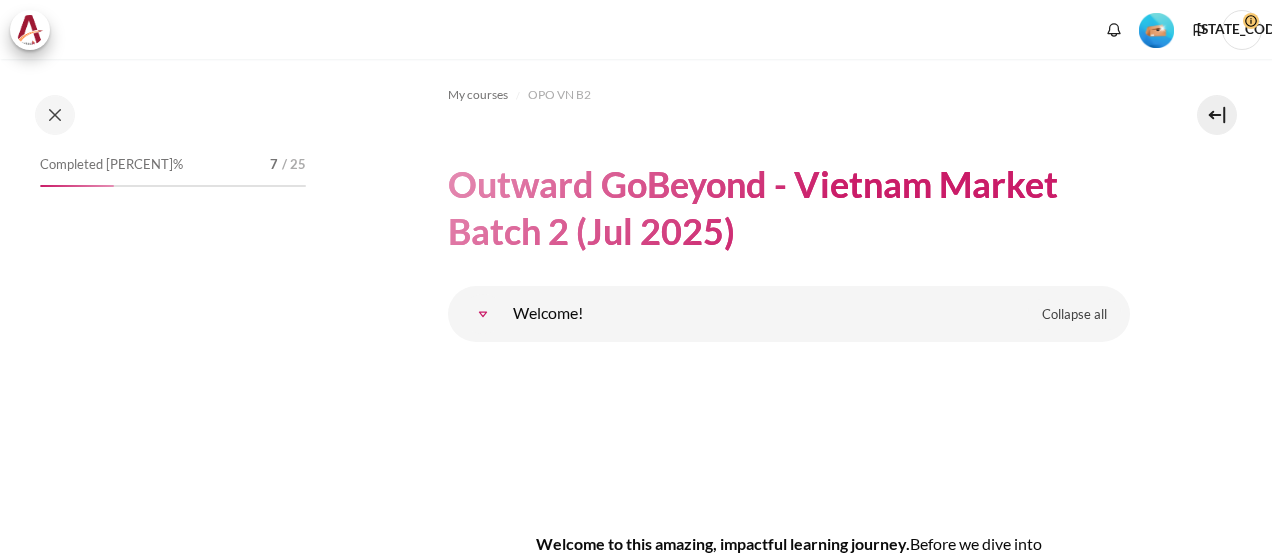 scroll, scrollTop: 0, scrollLeft: 0, axis: both 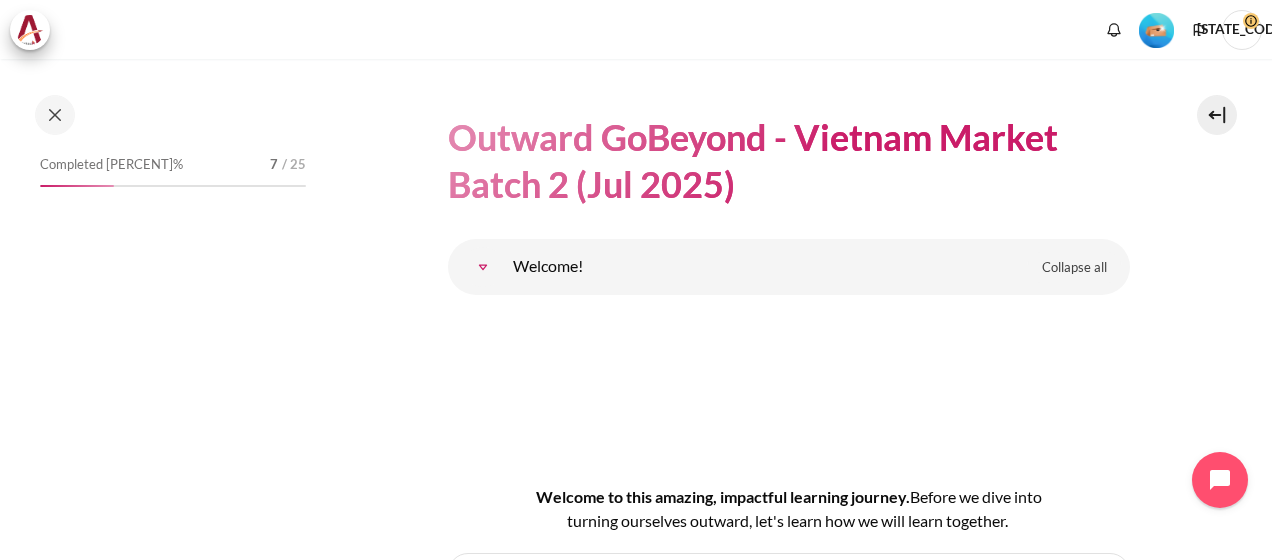 click at bounding box center [1156, 30] 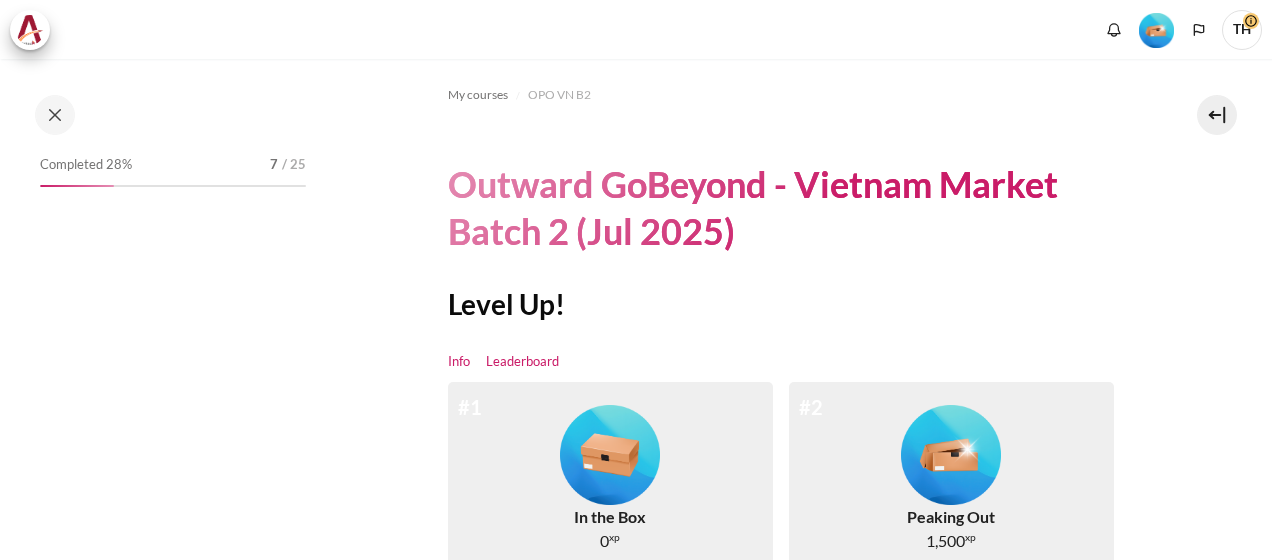 scroll, scrollTop: 0, scrollLeft: 0, axis: both 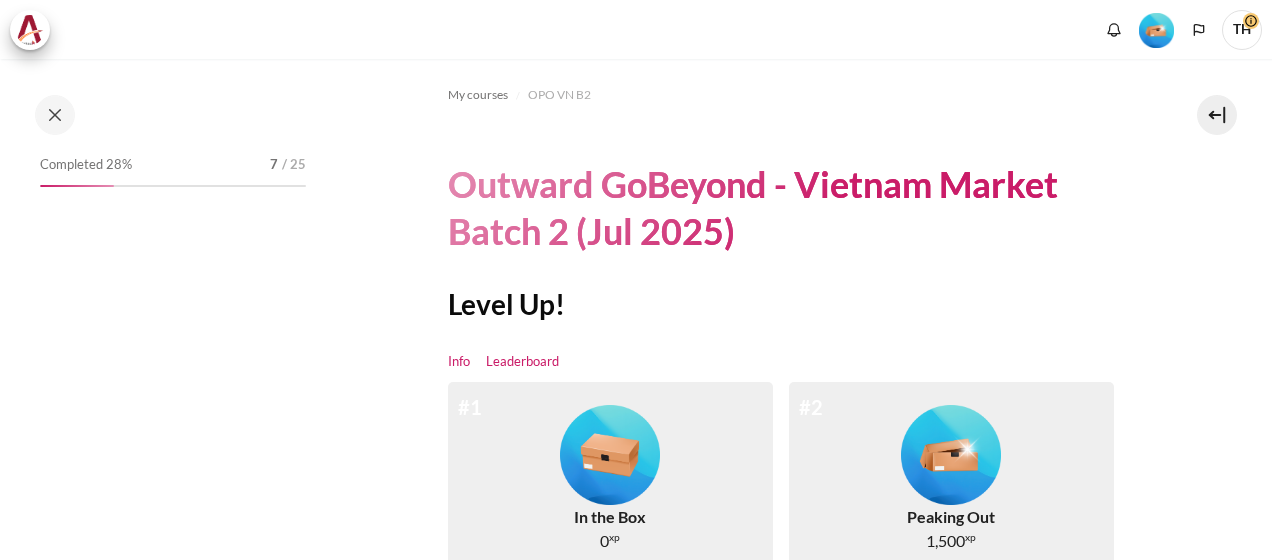 click on "Leaderboard" at bounding box center (522, 362) 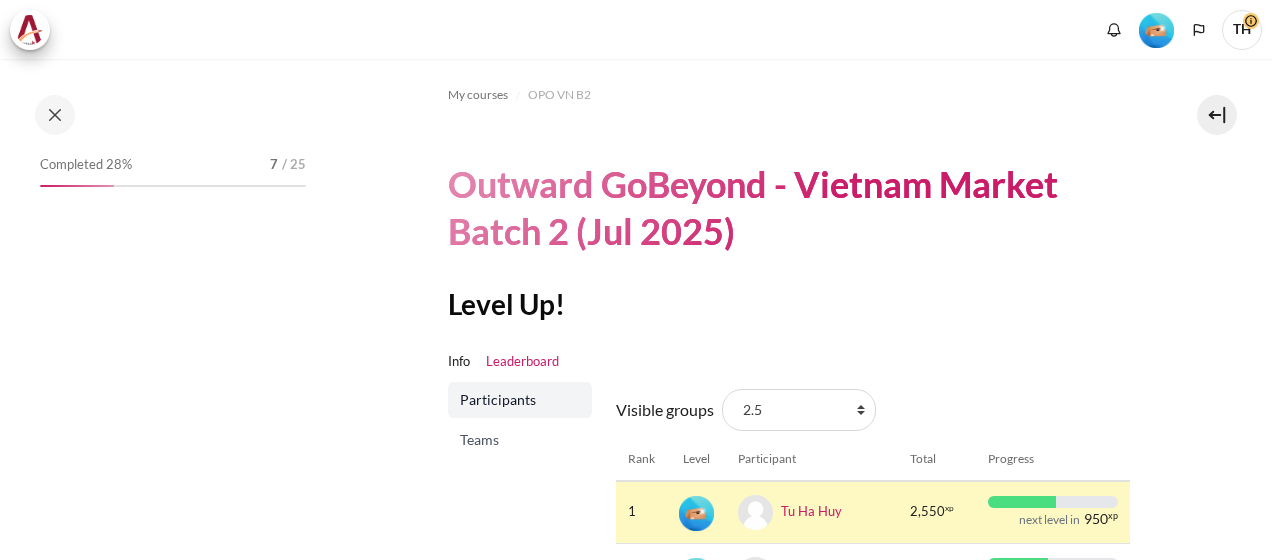 scroll, scrollTop: 0, scrollLeft: 0, axis: both 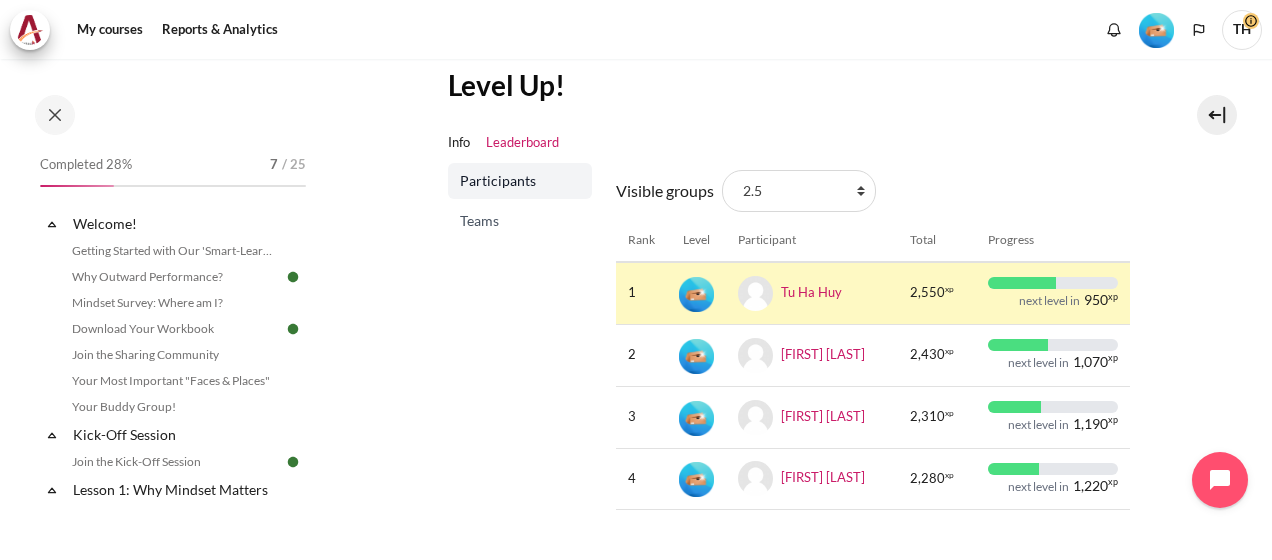 click on "Teams" at bounding box center (522, 221) 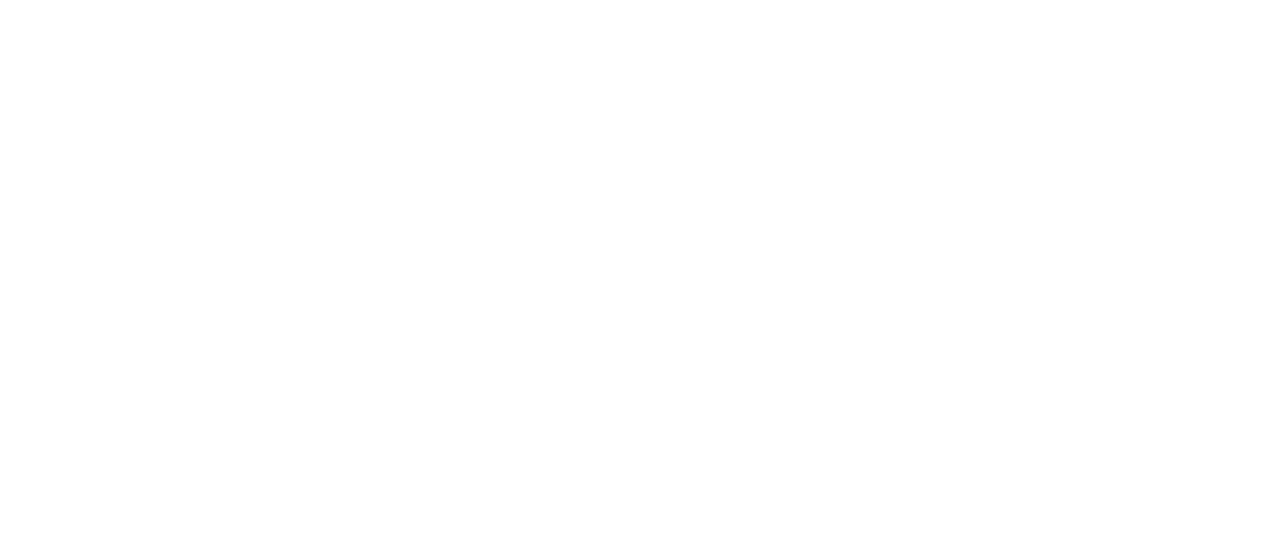 scroll, scrollTop: 0, scrollLeft: 0, axis: both 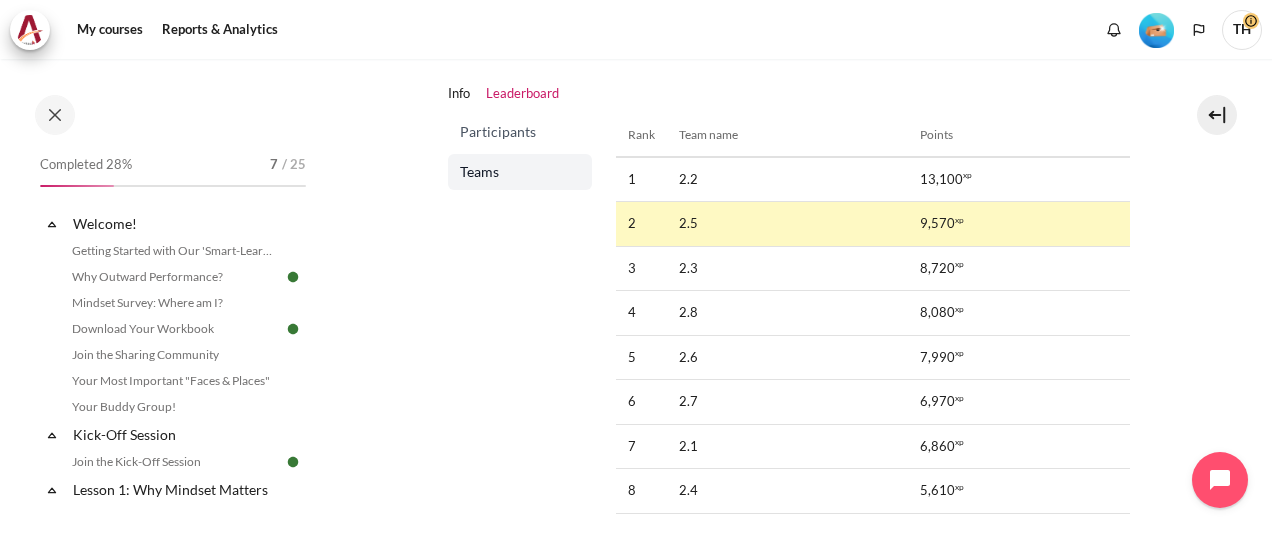 click on "Participants" at bounding box center [522, 132] 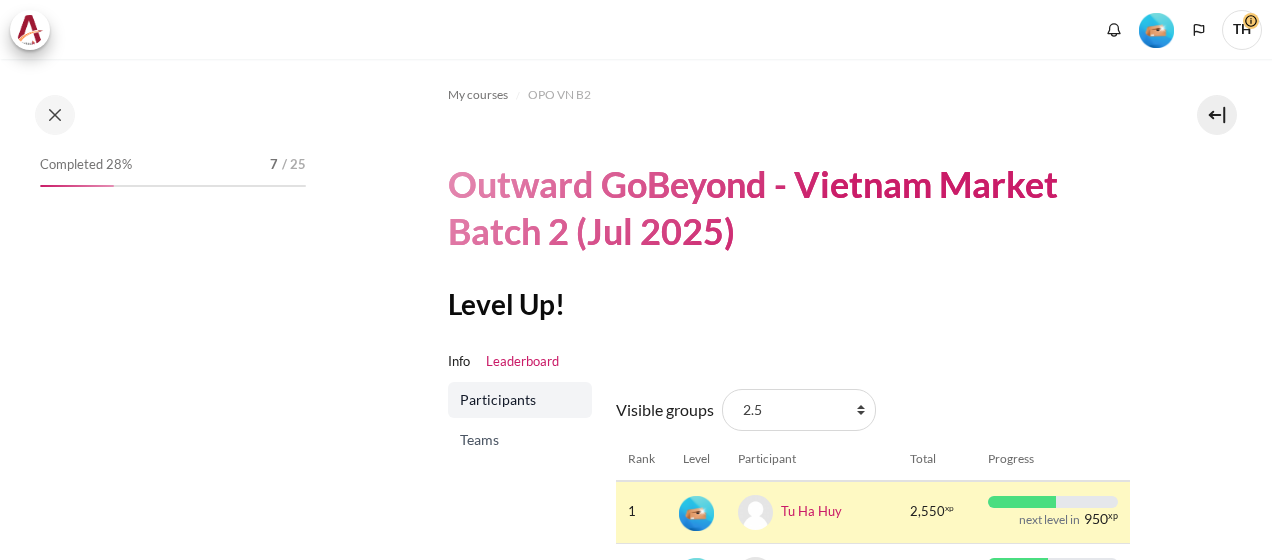 scroll, scrollTop: 0, scrollLeft: 0, axis: both 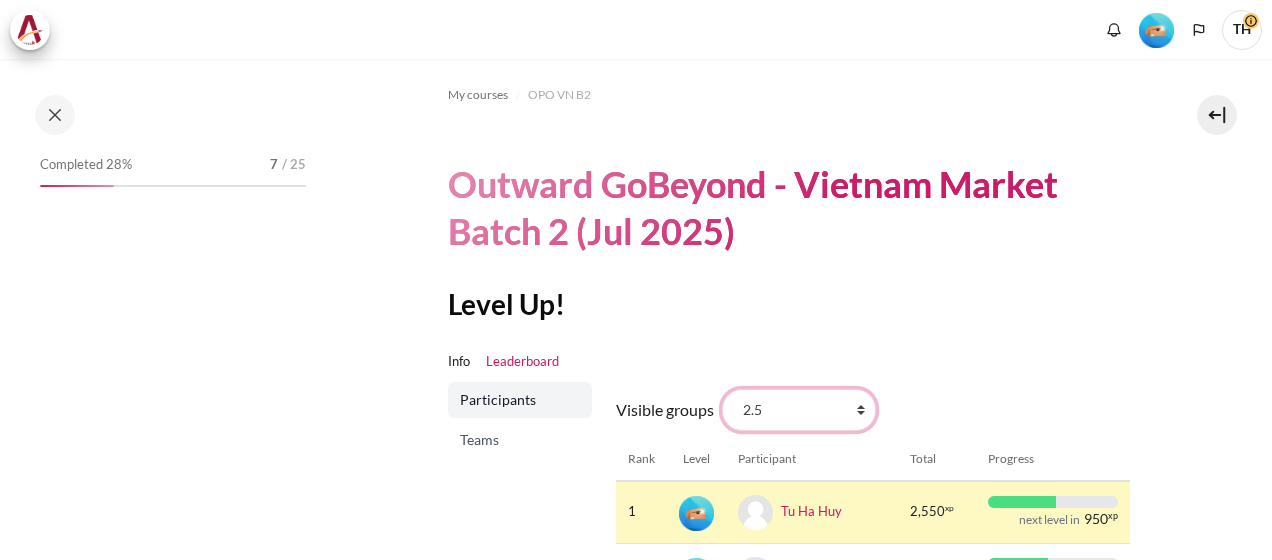 click on "All participants
2.5
2.1
2.2
2.3
2.4
2.6
2.7
2.8" at bounding box center (799, 410) 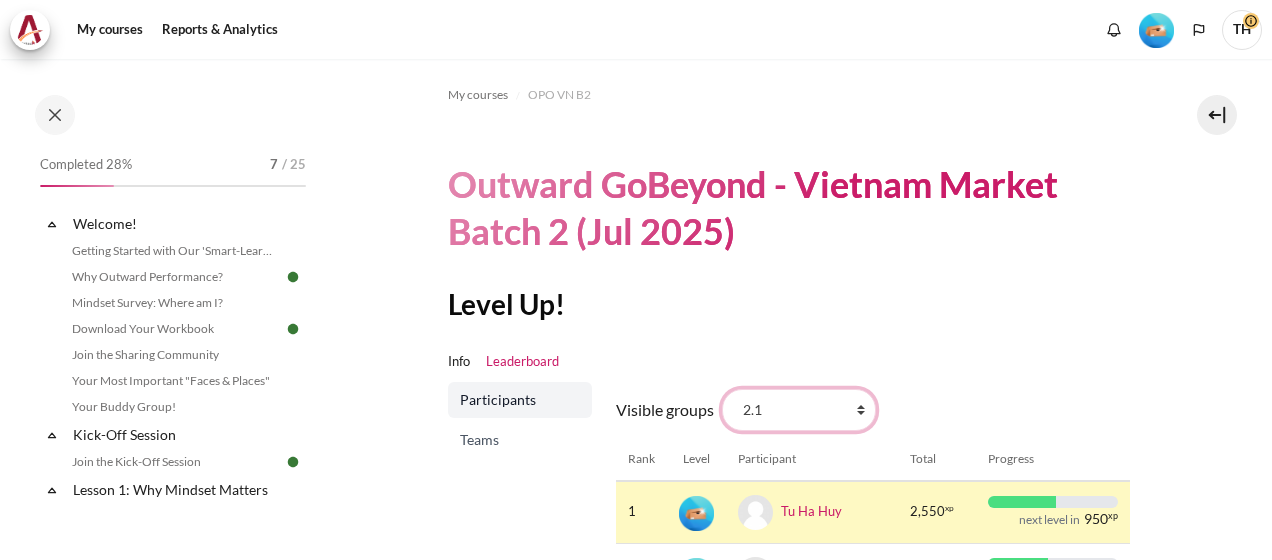 click on "All participants
2.5
2.1
2.2
2.3
2.4
2.6
2.7
2.8" at bounding box center (799, 410) 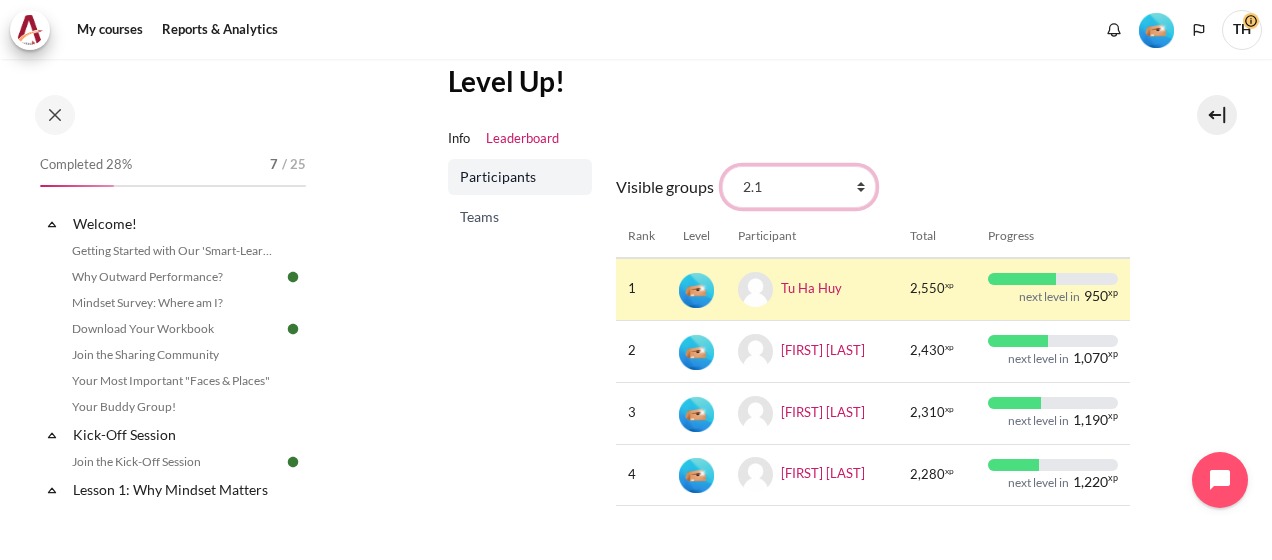 scroll, scrollTop: 224, scrollLeft: 0, axis: vertical 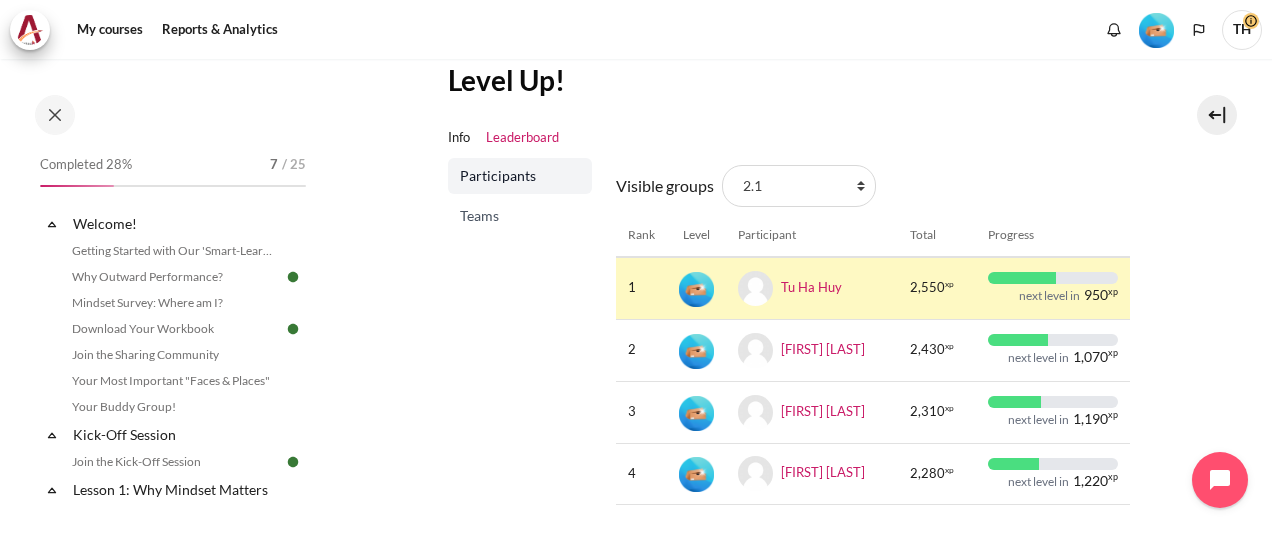 click on "Participants
Teams" at bounding box center [520, 340] 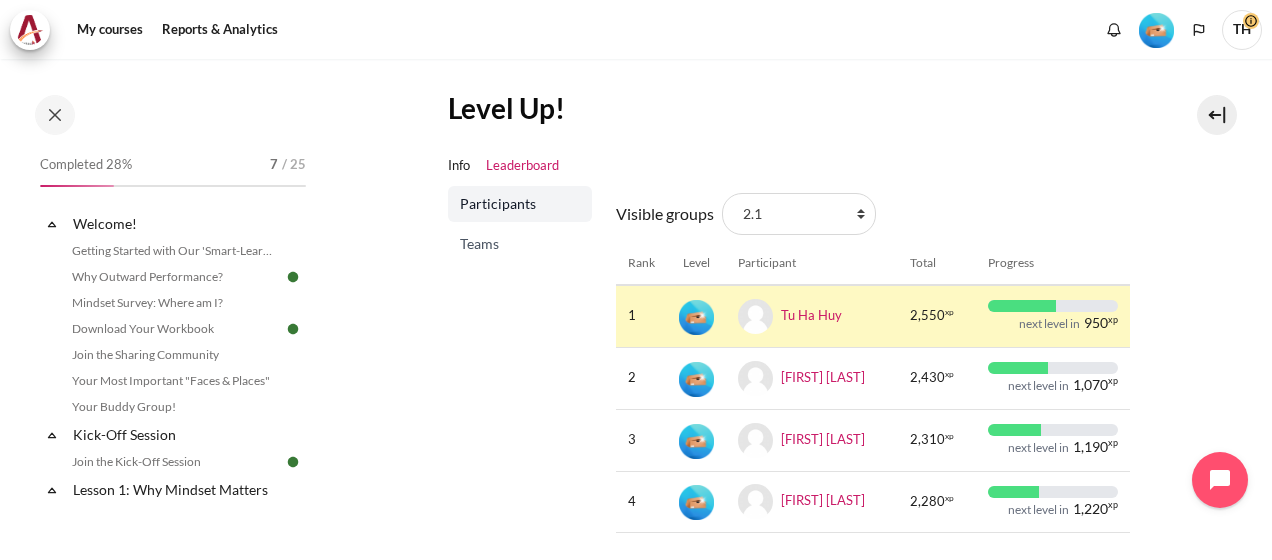 scroll, scrollTop: 197, scrollLeft: 0, axis: vertical 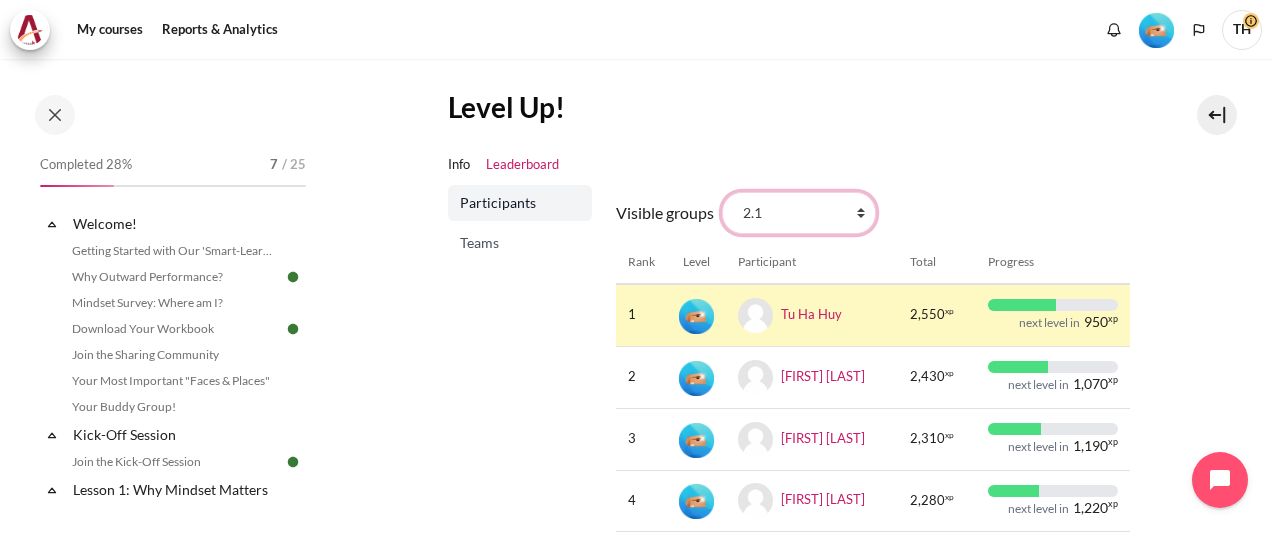 click on "All participants
2.5
2.1
2.2
2.3
2.4
2.6
2.7
2.8" at bounding box center (799, 213) 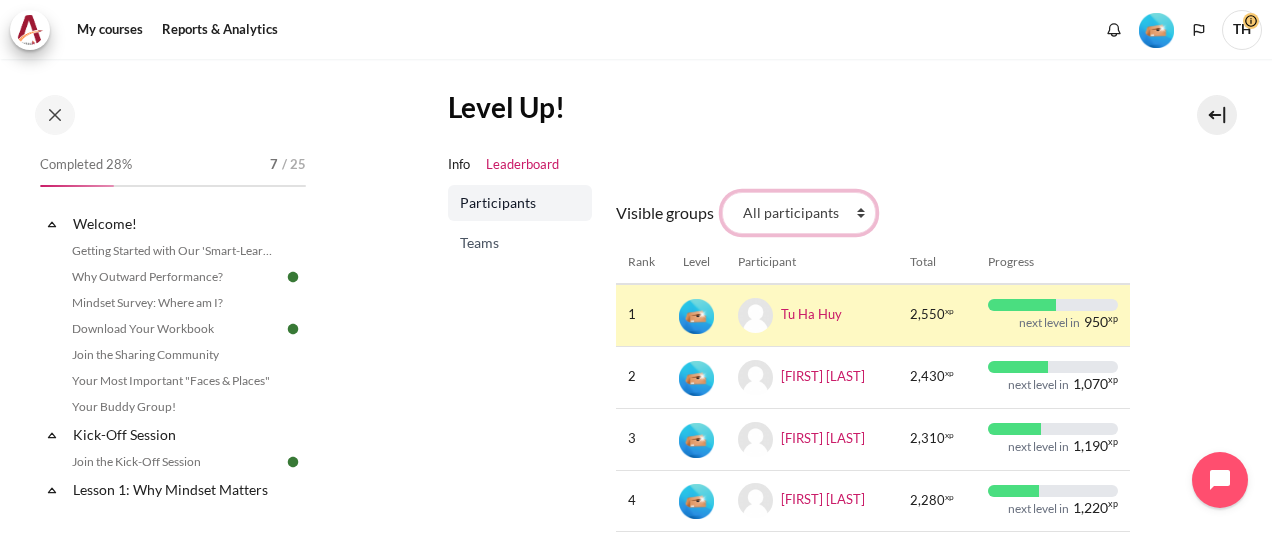 click on "All participants
2.5
2.1
2.2
2.3
2.4
2.6
2.7
2.8" at bounding box center (799, 213) 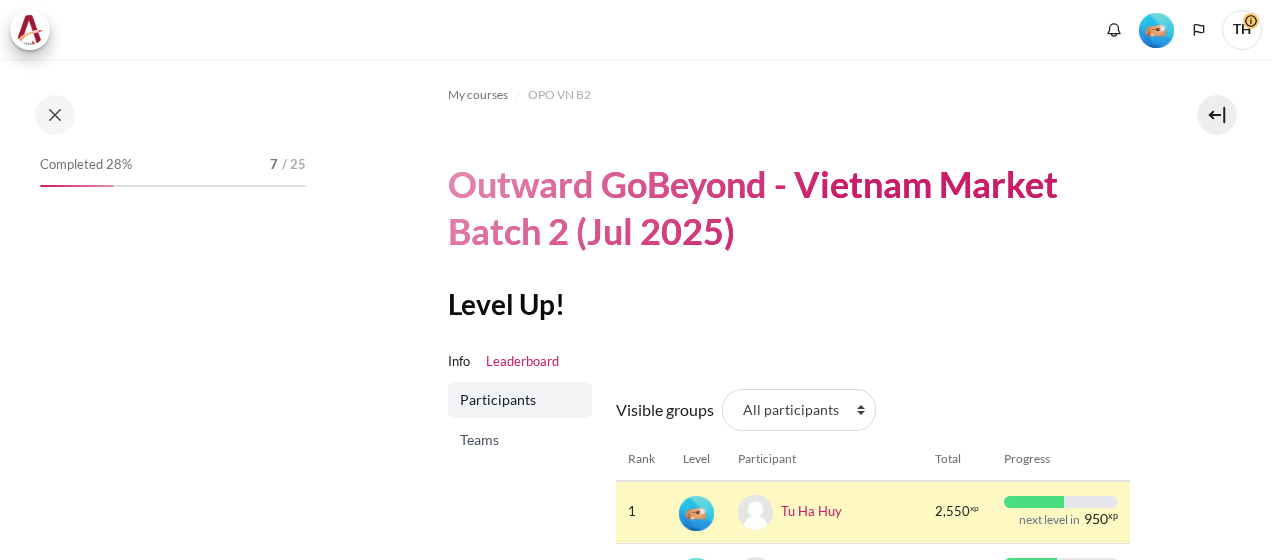 scroll, scrollTop: 0, scrollLeft: 0, axis: both 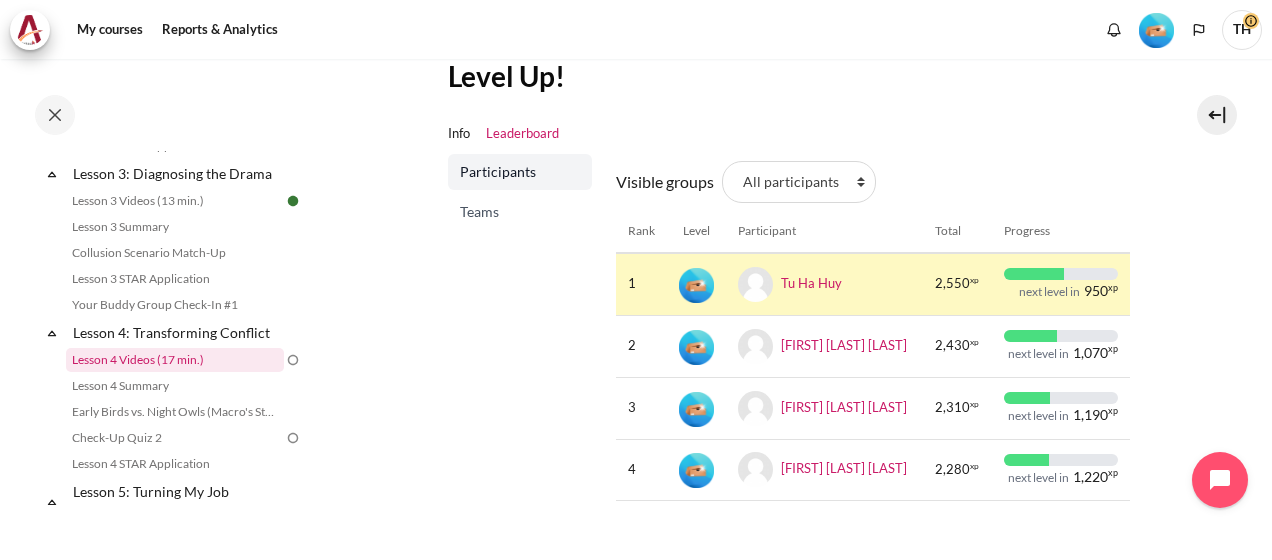 click on "Lesson 4 Videos (17 min.)" at bounding box center (175, 360) 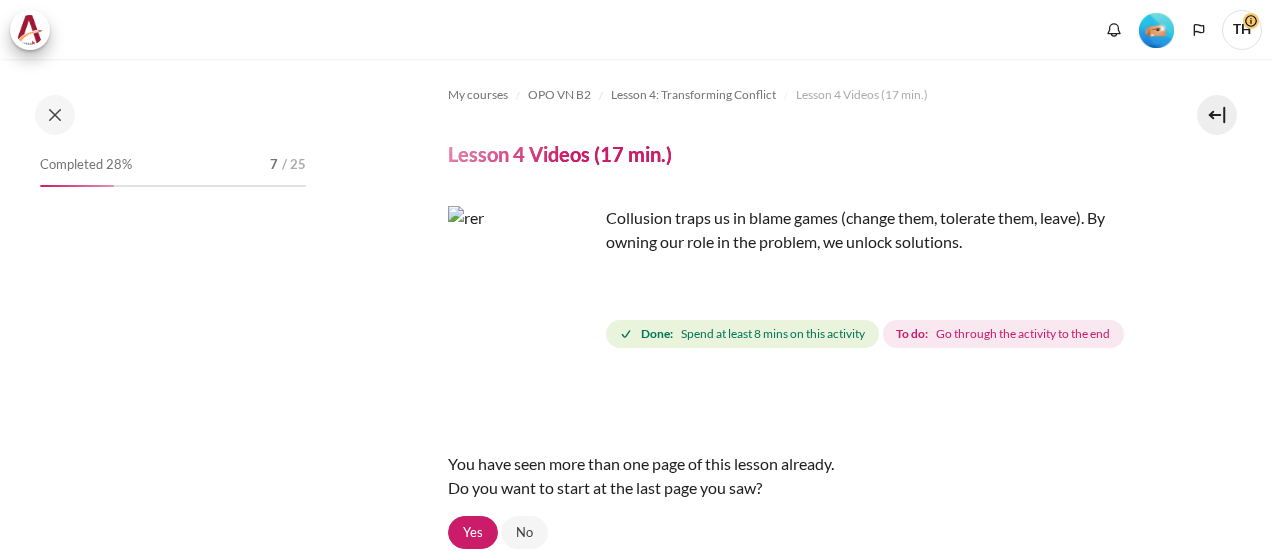 scroll, scrollTop: 0, scrollLeft: 0, axis: both 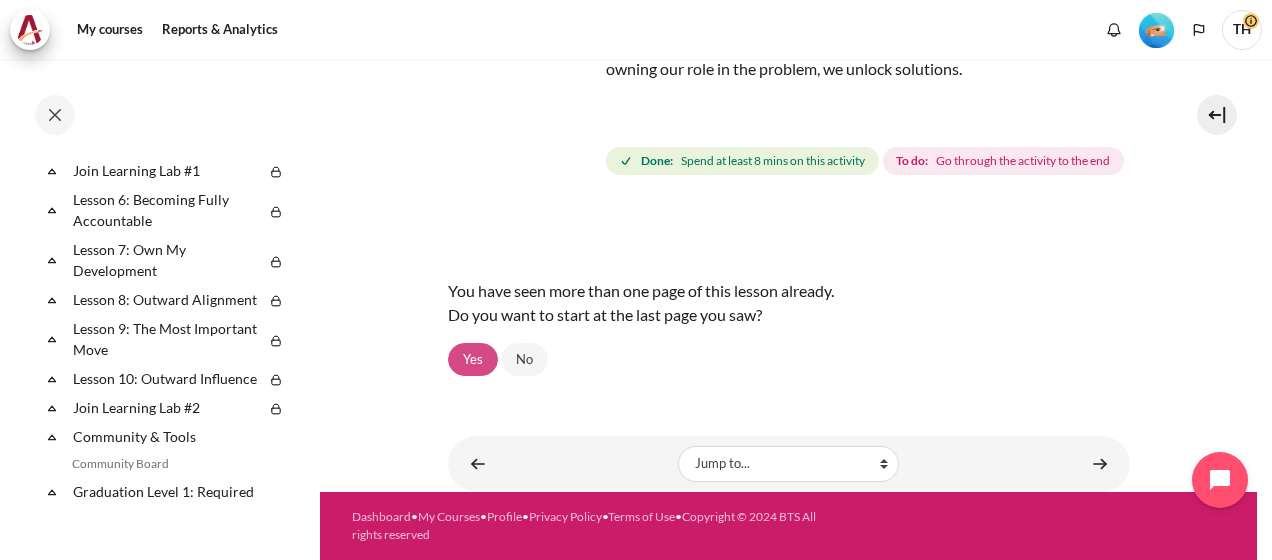 click on "Yes" at bounding box center [473, 360] 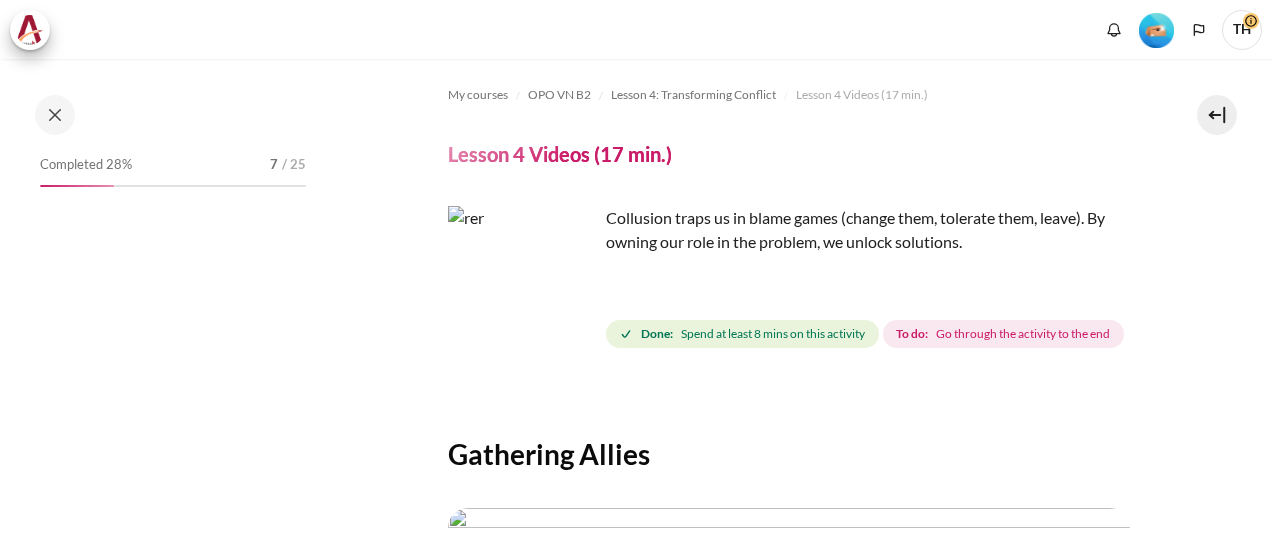 scroll, scrollTop: 0, scrollLeft: 0, axis: both 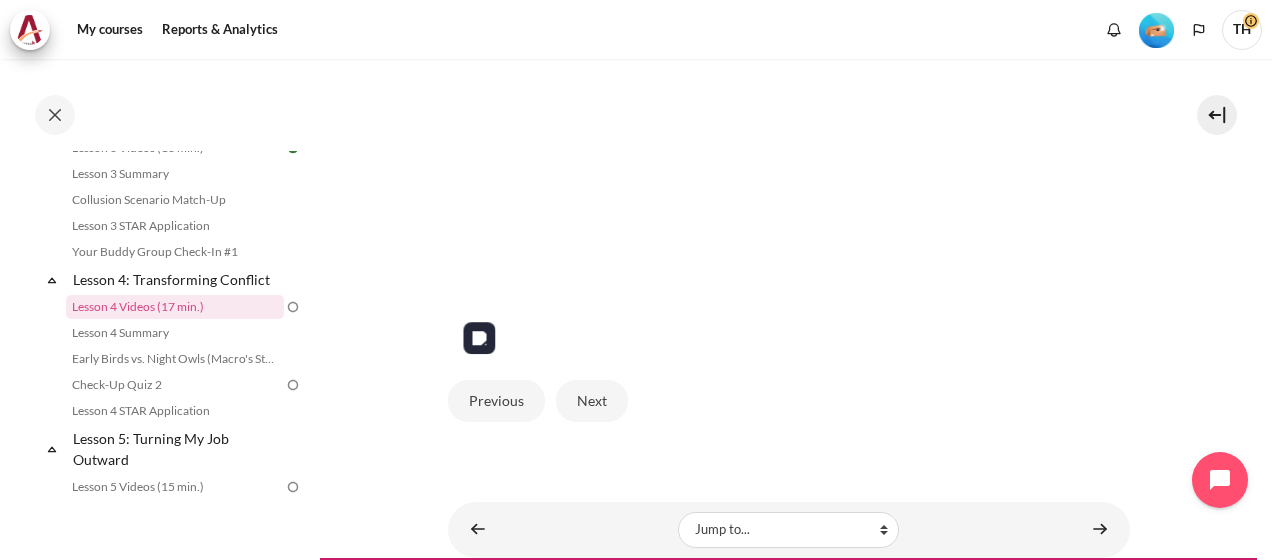 click at bounding box center (789, 149) 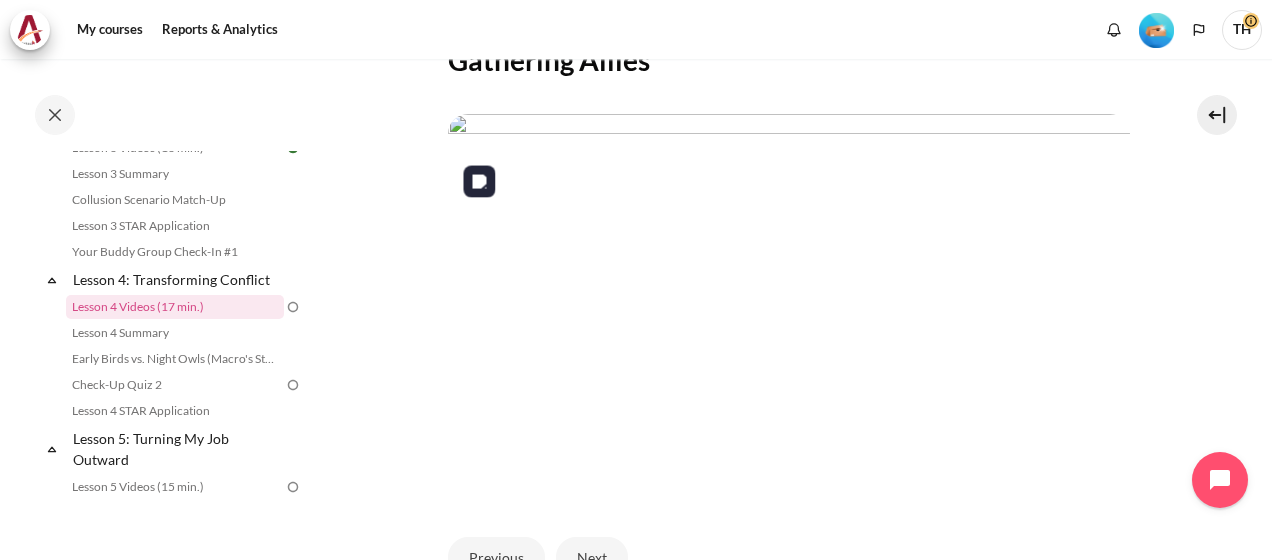 scroll, scrollTop: 394, scrollLeft: 0, axis: vertical 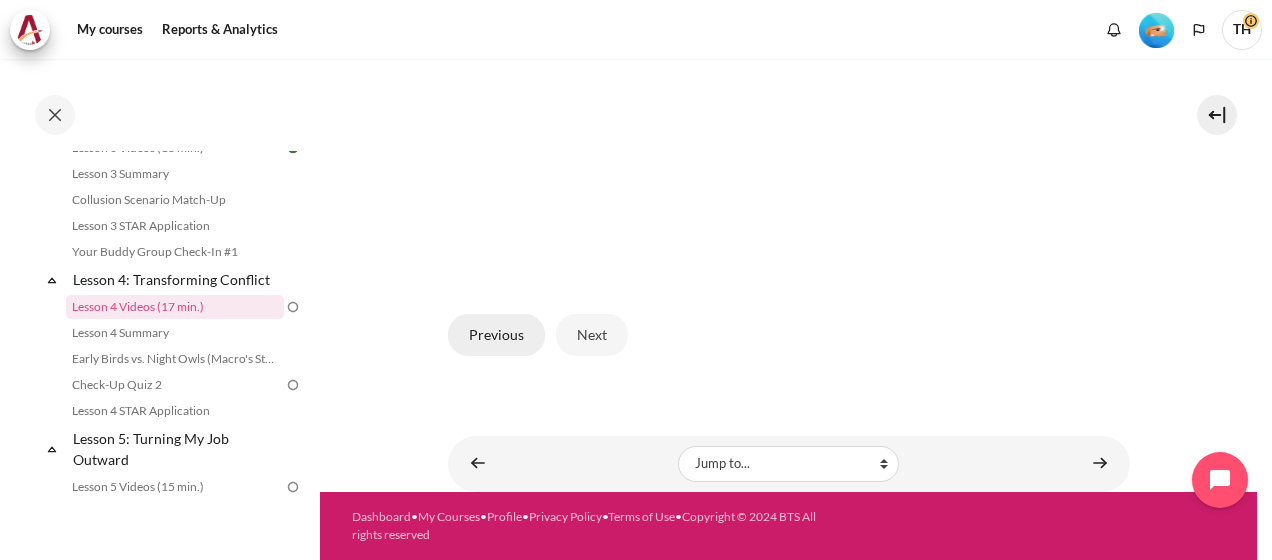 click on "Previous" at bounding box center [496, 335] 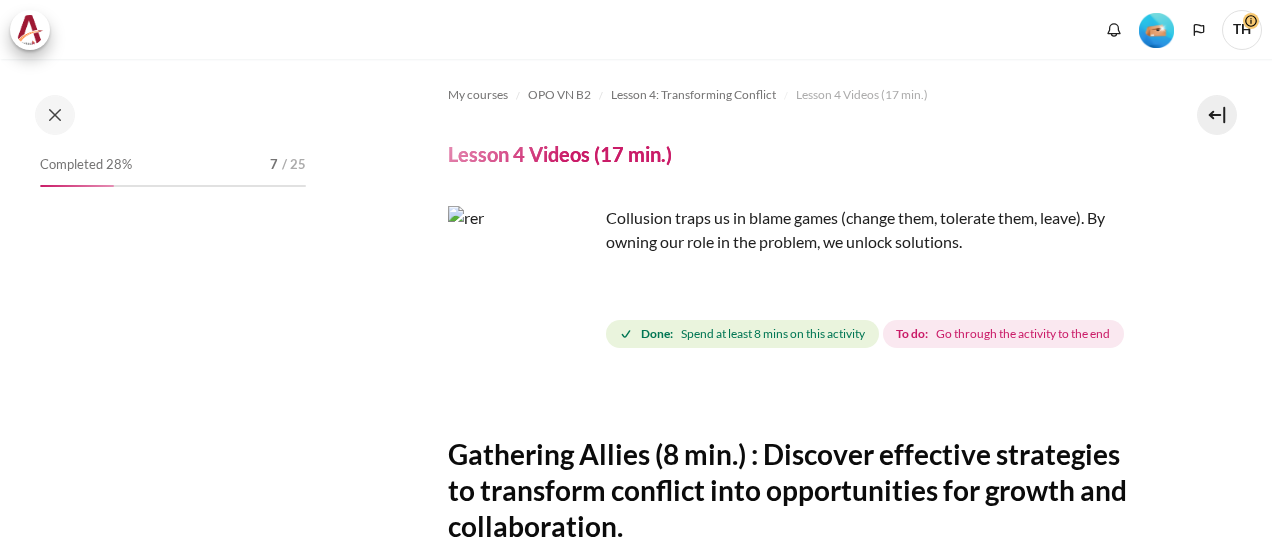 scroll, scrollTop: 0, scrollLeft: 0, axis: both 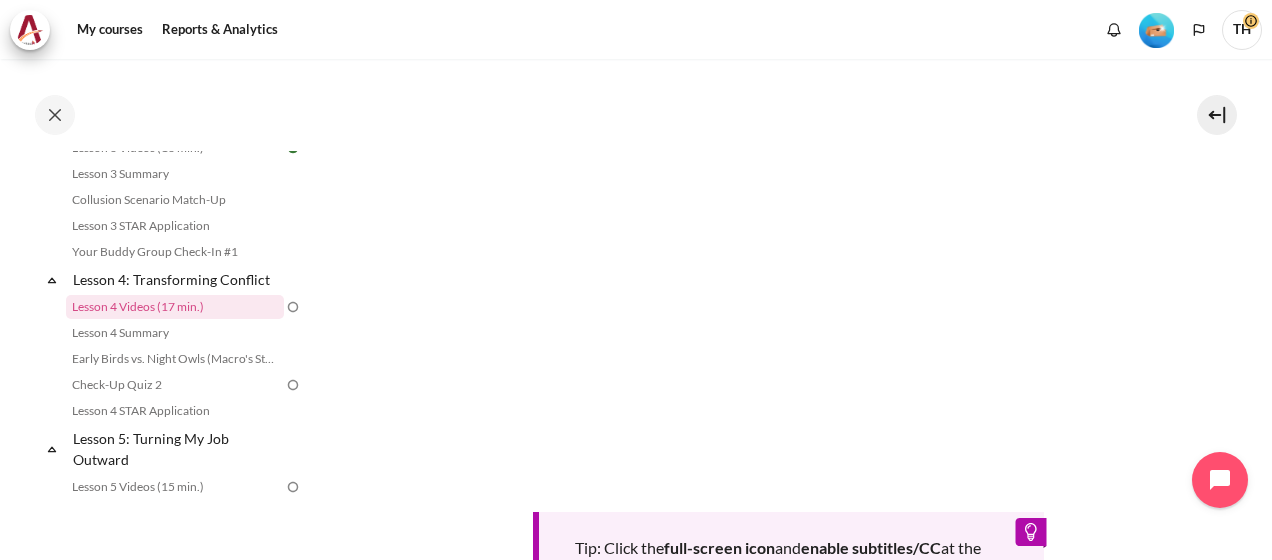 click on "My courses OPO VN B2 Lesson 4: Transforming Conflict Lesson 4 Videos (17 min.) Lesson 4 Videos (17 min.) Completion requirements" at bounding box center (788, 218) 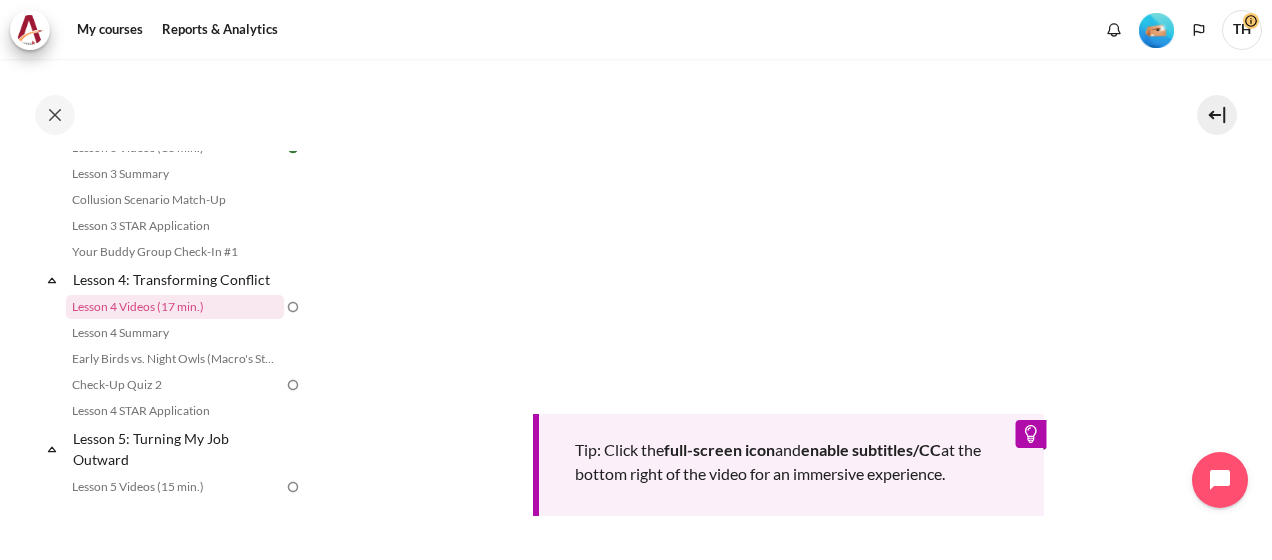scroll, scrollTop: 876, scrollLeft: 0, axis: vertical 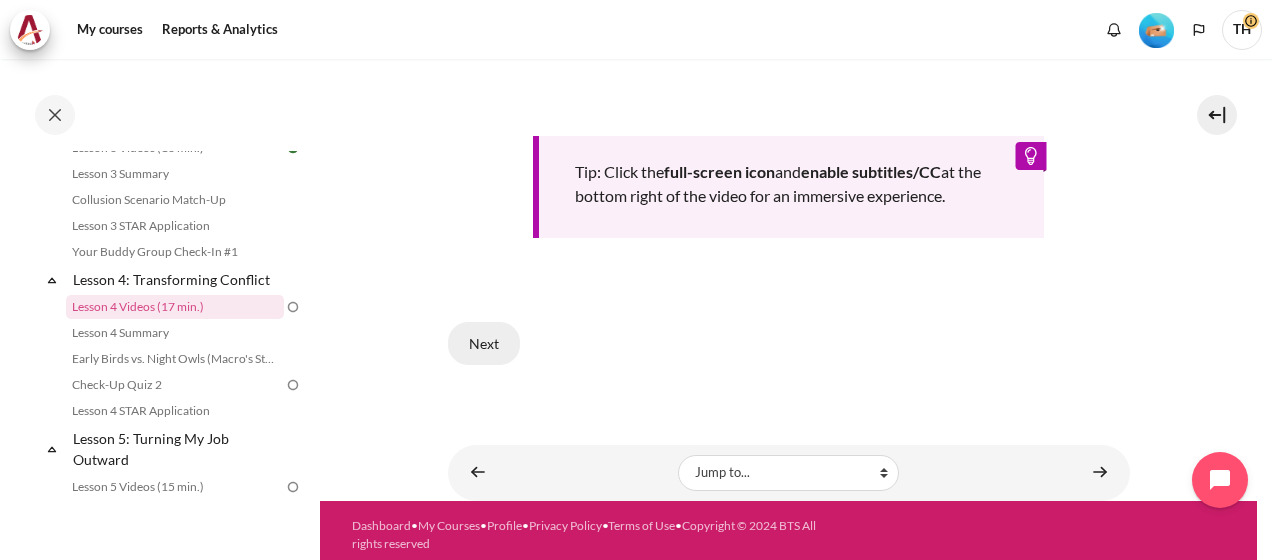 click on "Next" at bounding box center [484, 343] 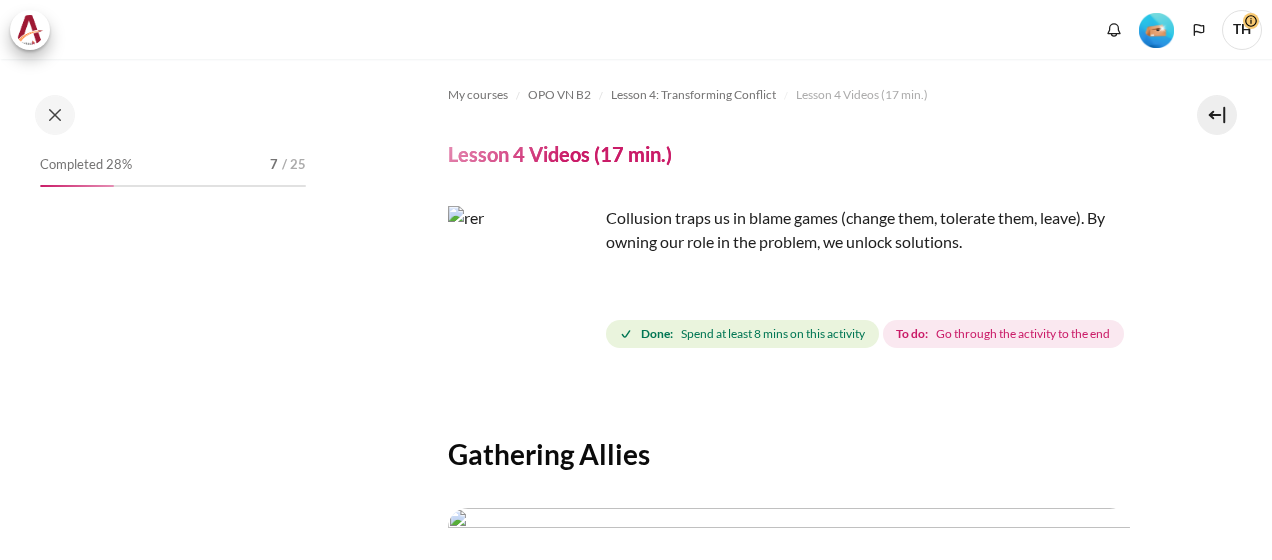 scroll, scrollTop: 0, scrollLeft: 0, axis: both 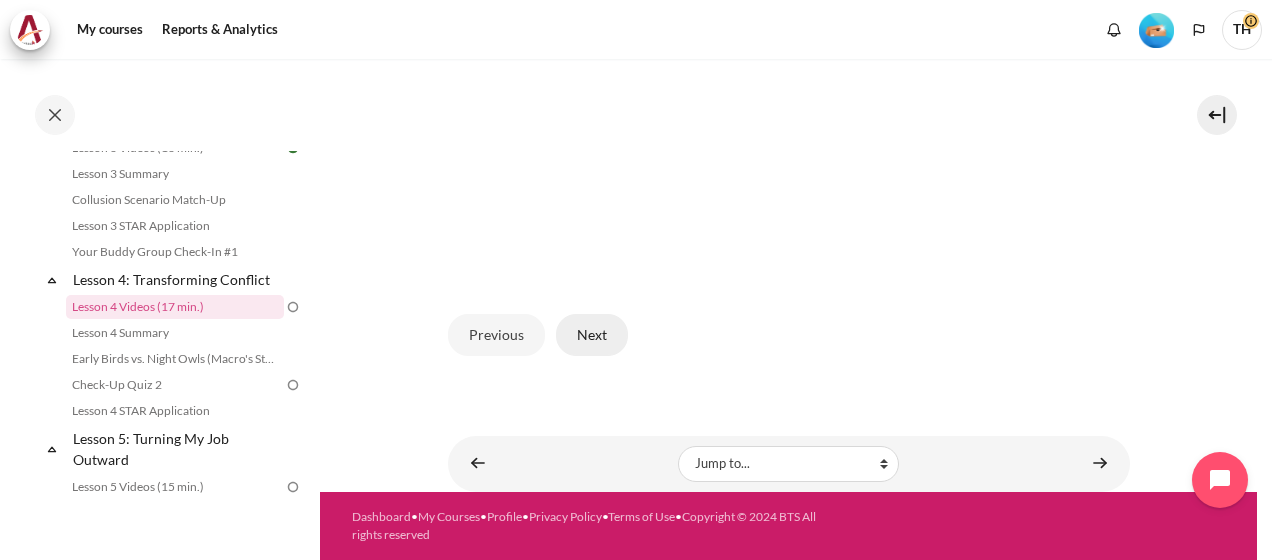 click on "Next" at bounding box center (592, 335) 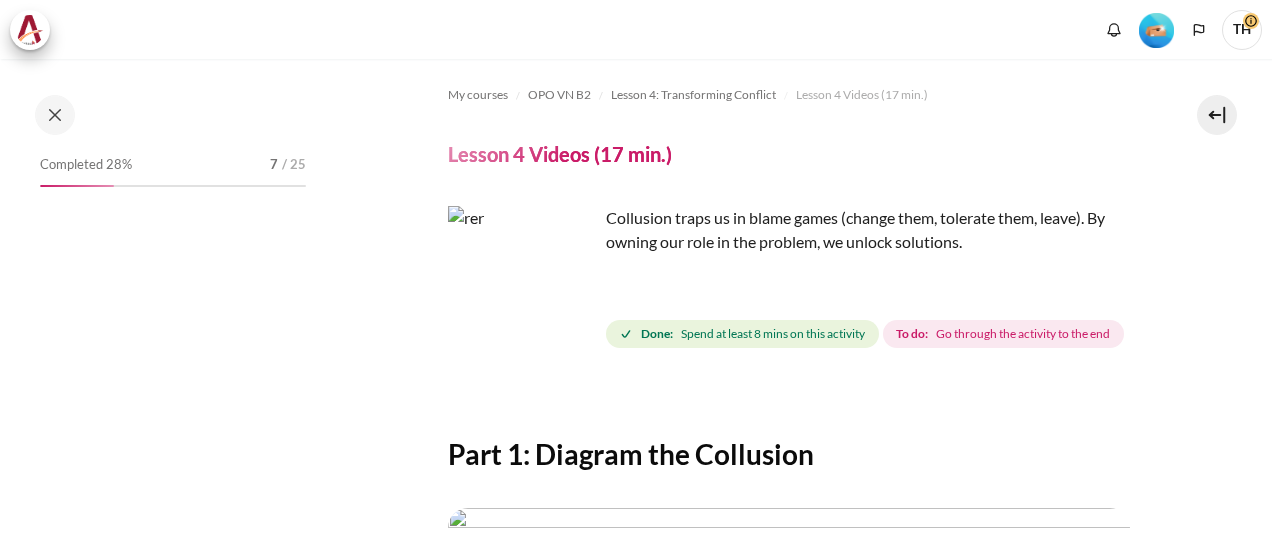 scroll, scrollTop: 0, scrollLeft: 0, axis: both 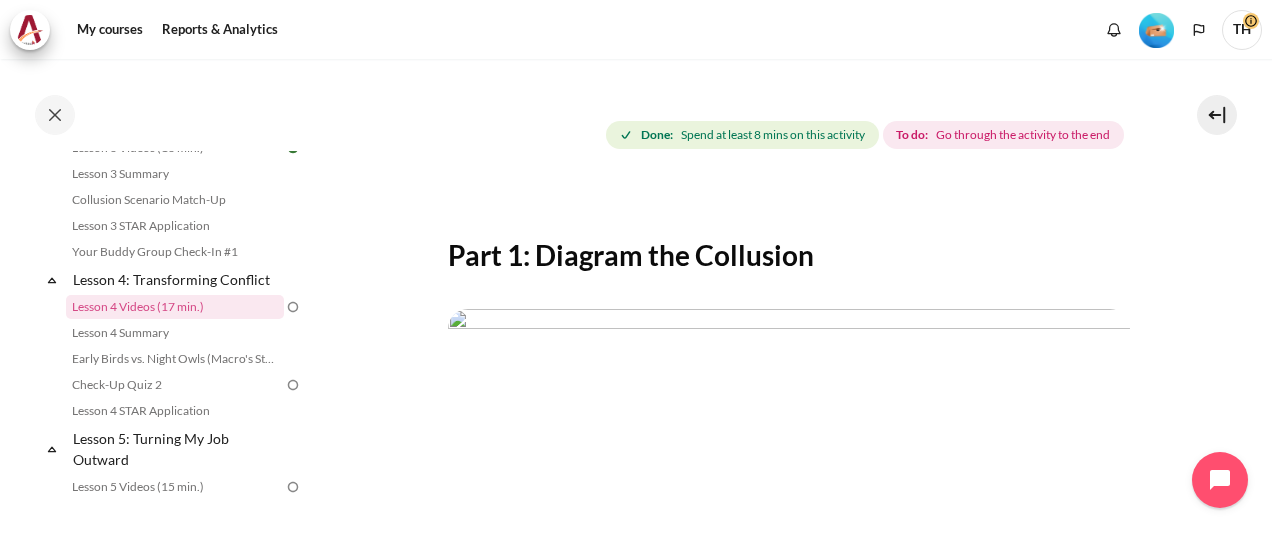 drag, startPoint x: 0, startPoint y: 0, endPoint x: 390, endPoint y: 328, distance: 509.59198 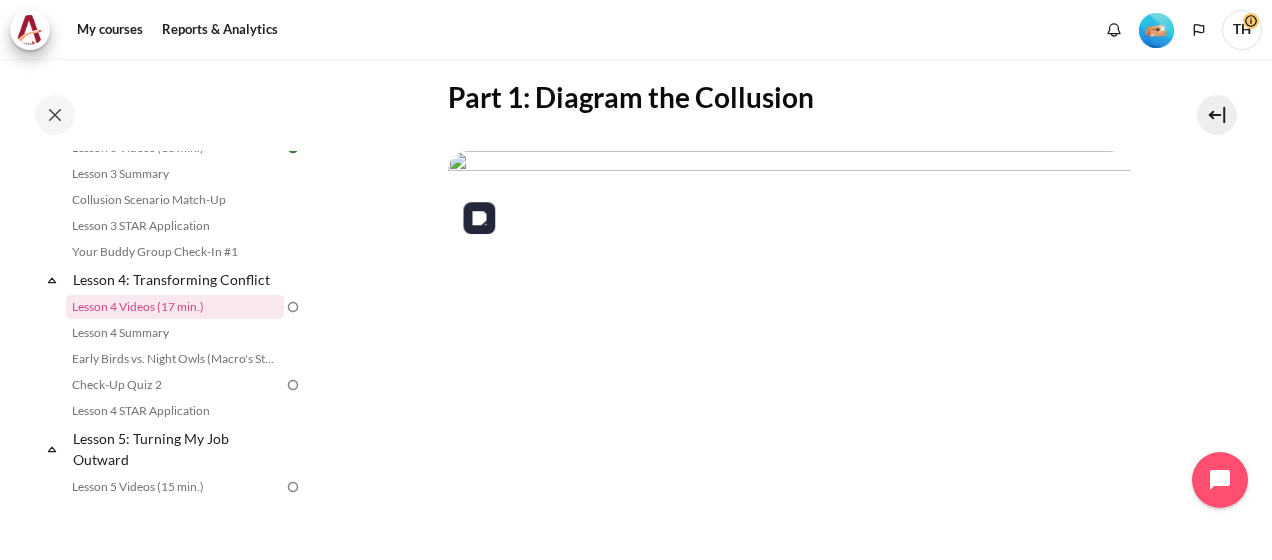 scroll, scrollTop: 643, scrollLeft: 0, axis: vertical 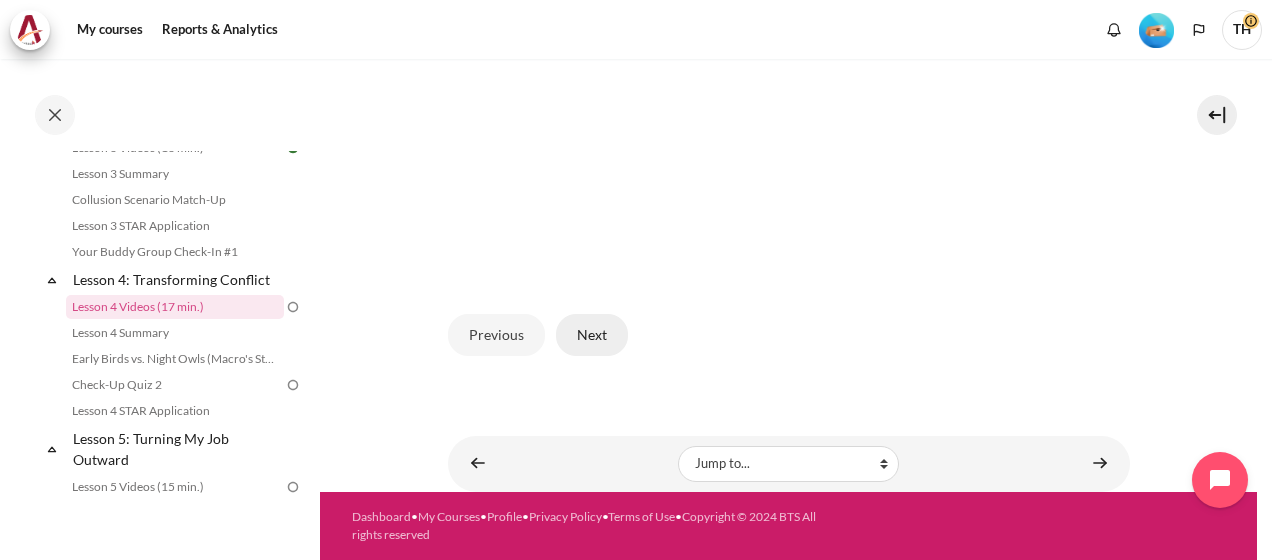click on "Next" at bounding box center (592, 335) 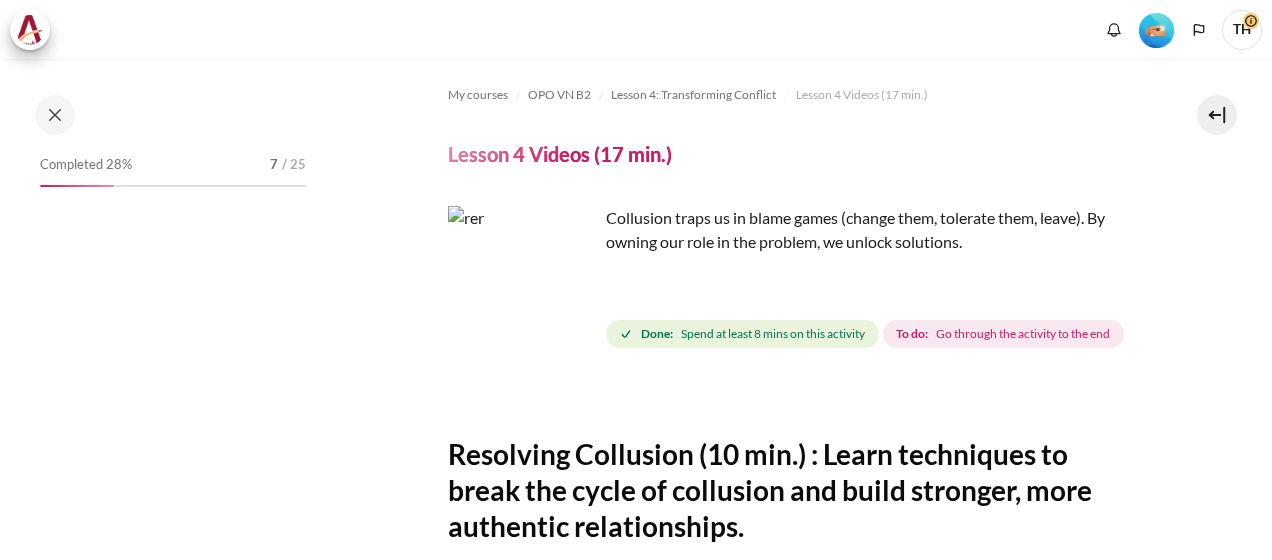 scroll, scrollTop: 0, scrollLeft: 0, axis: both 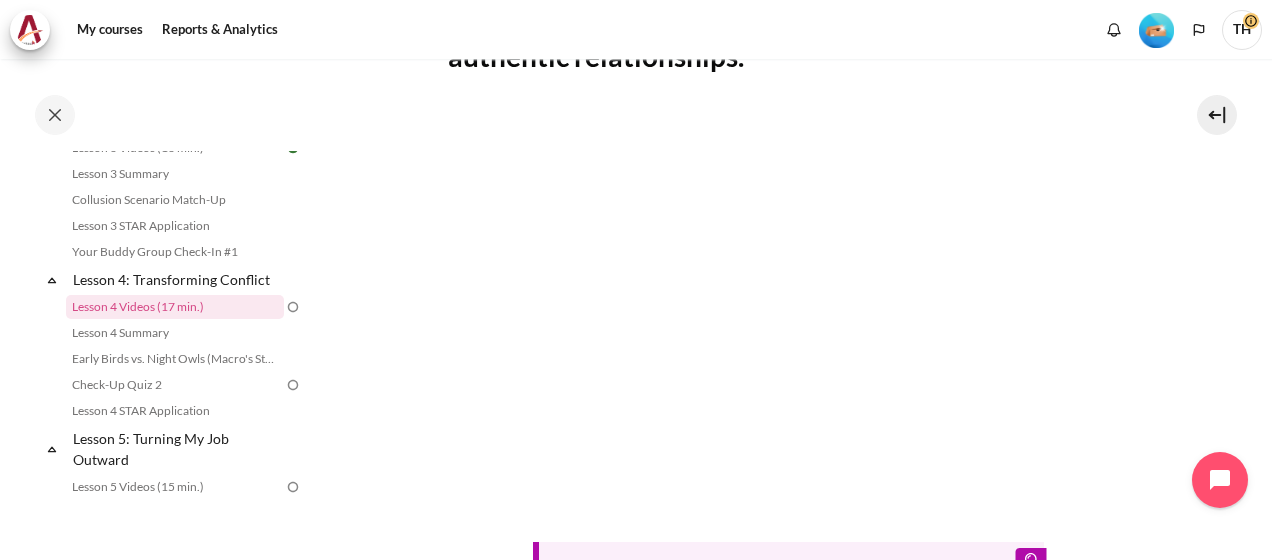 click on "My courses
OPO VN B2
Lesson 4: Transforming Conflict
Lesson 4 Videos (17 min.)
Lesson 4 Videos (17 min.)
Completion requirements" at bounding box center [788, 248] 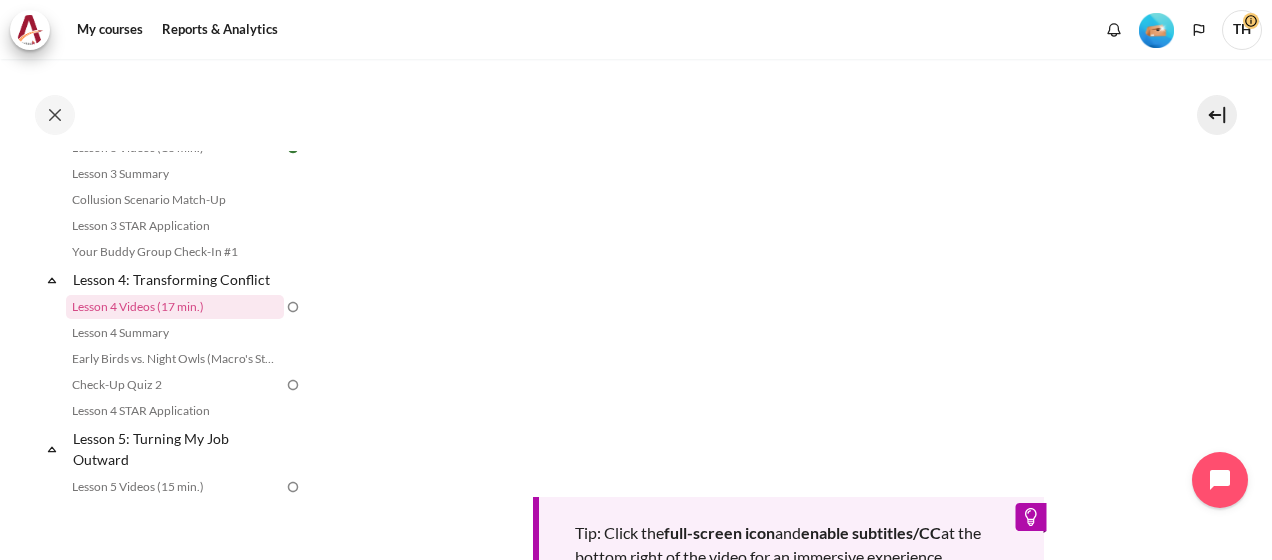 scroll, scrollTop: 913, scrollLeft: 0, axis: vertical 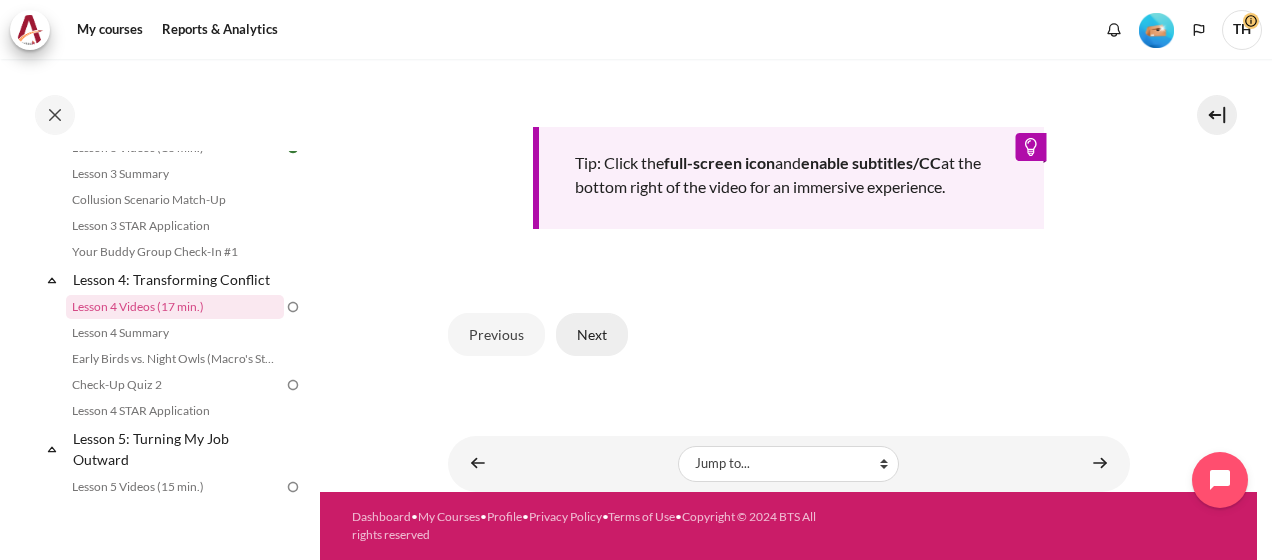 click on "Next" at bounding box center [592, 334] 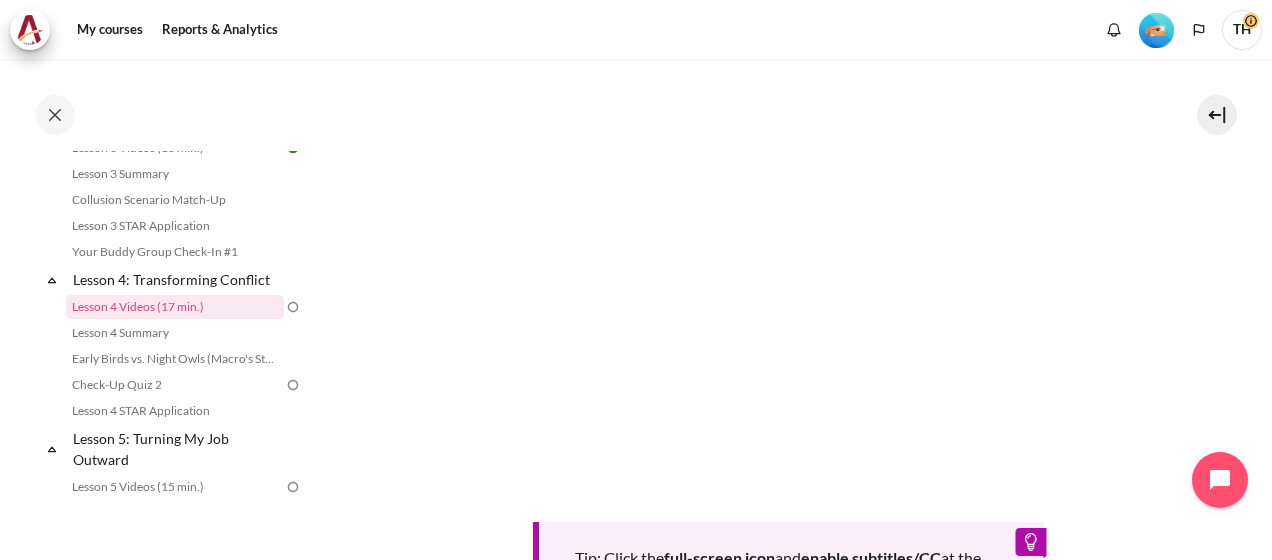 scroll, scrollTop: 491, scrollLeft: 0, axis: vertical 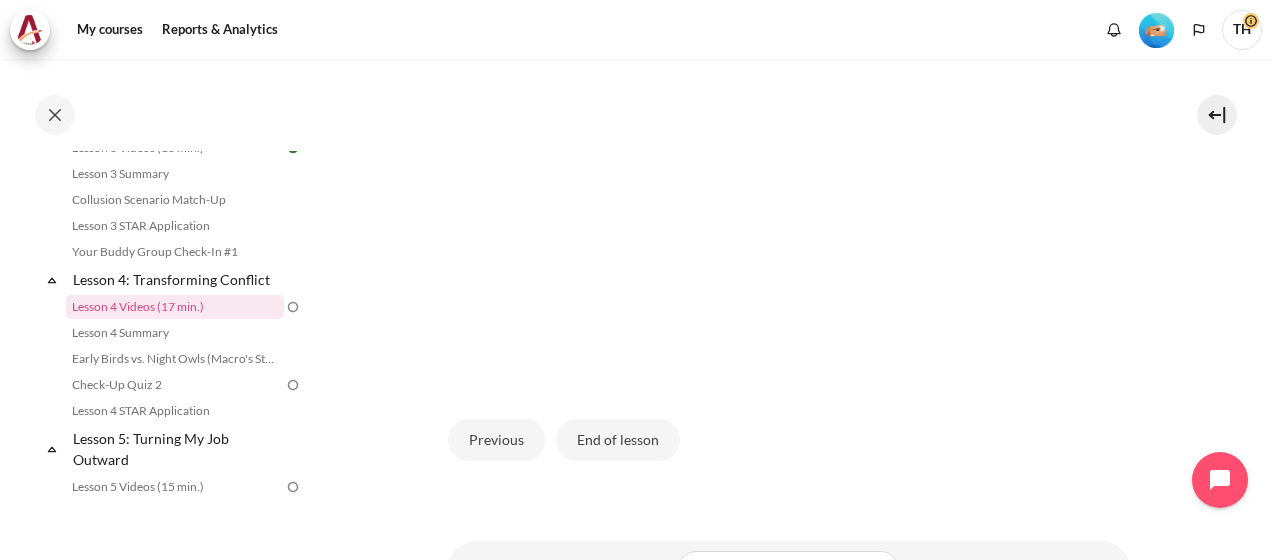 click at bounding box center (789, 188) 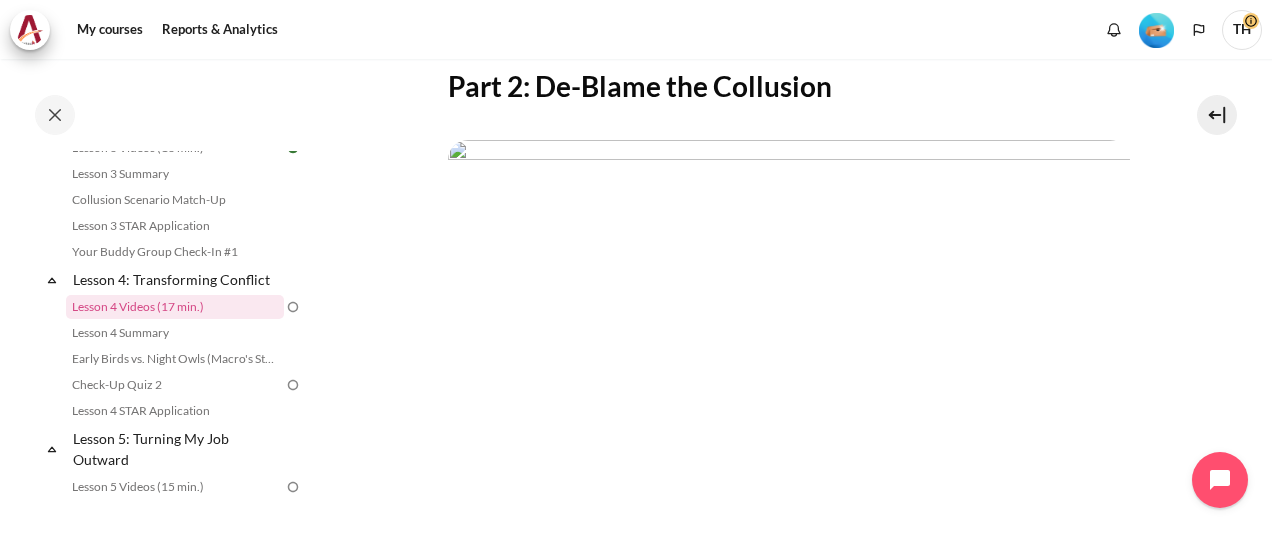 scroll, scrollTop: 380, scrollLeft: 0, axis: vertical 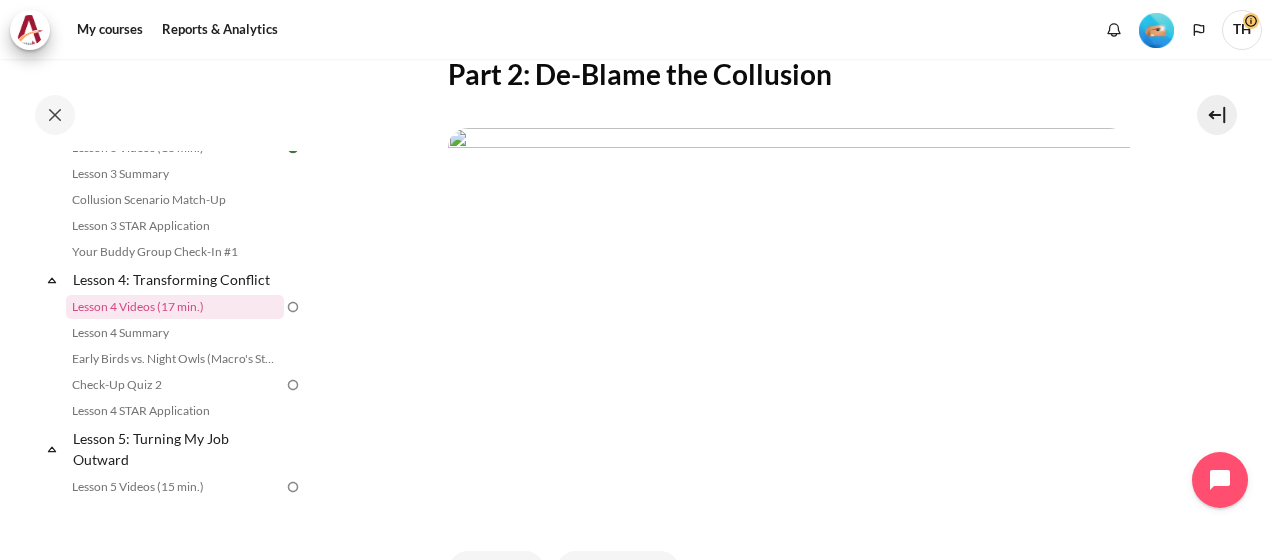click at bounding box center (789, 320) 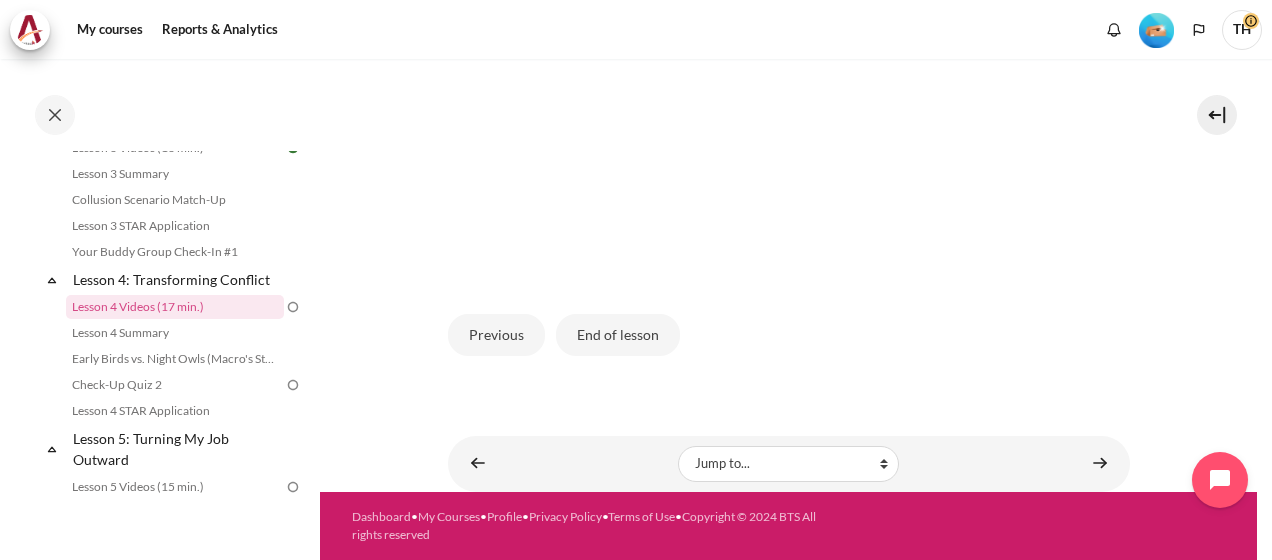 scroll, scrollTop: 645, scrollLeft: 0, axis: vertical 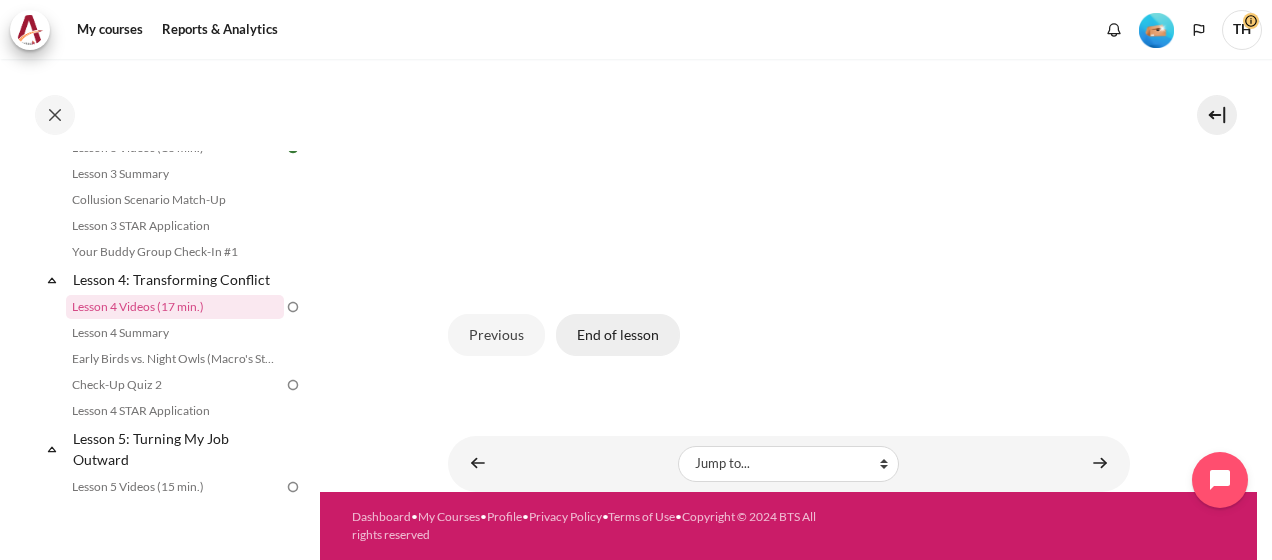 click on "End of lesson" at bounding box center [618, 335] 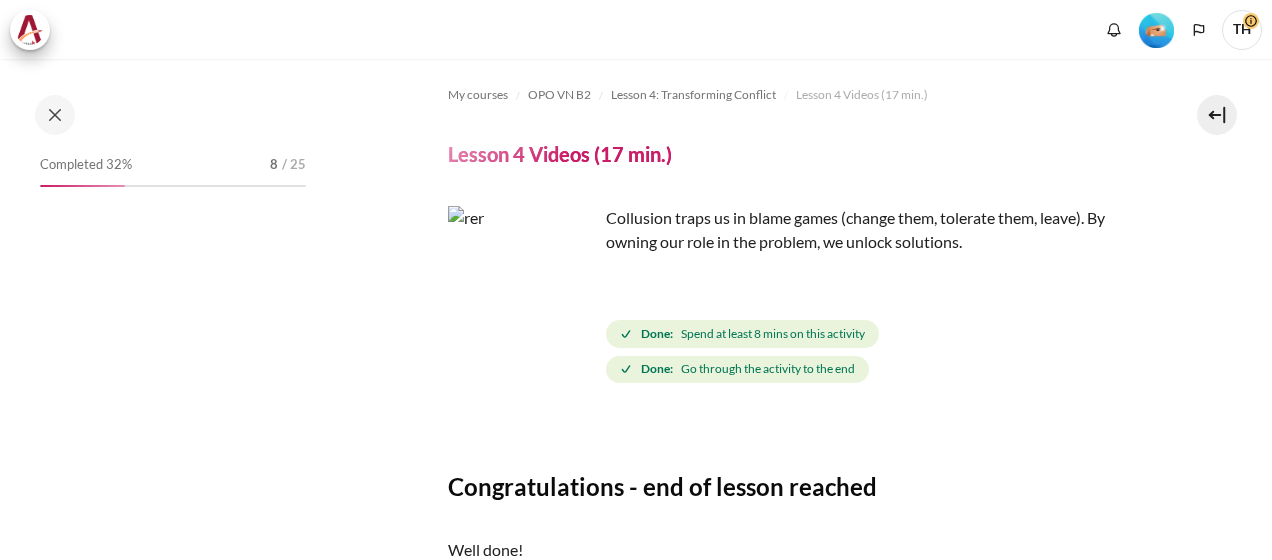 scroll, scrollTop: 0, scrollLeft: 0, axis: both 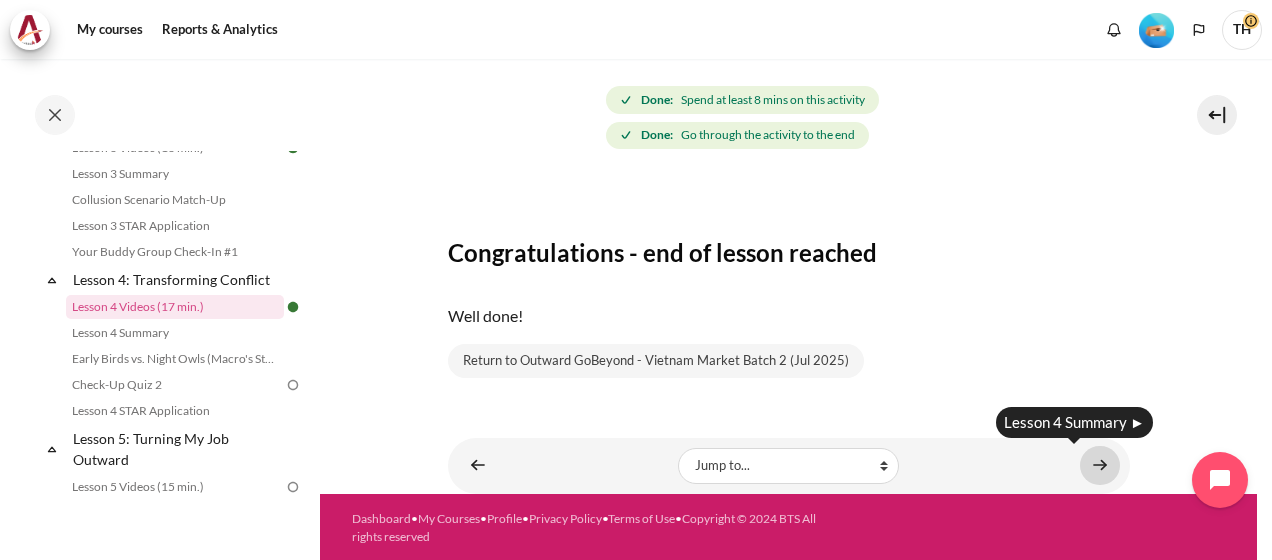 click at bounding box center [1100, 465] 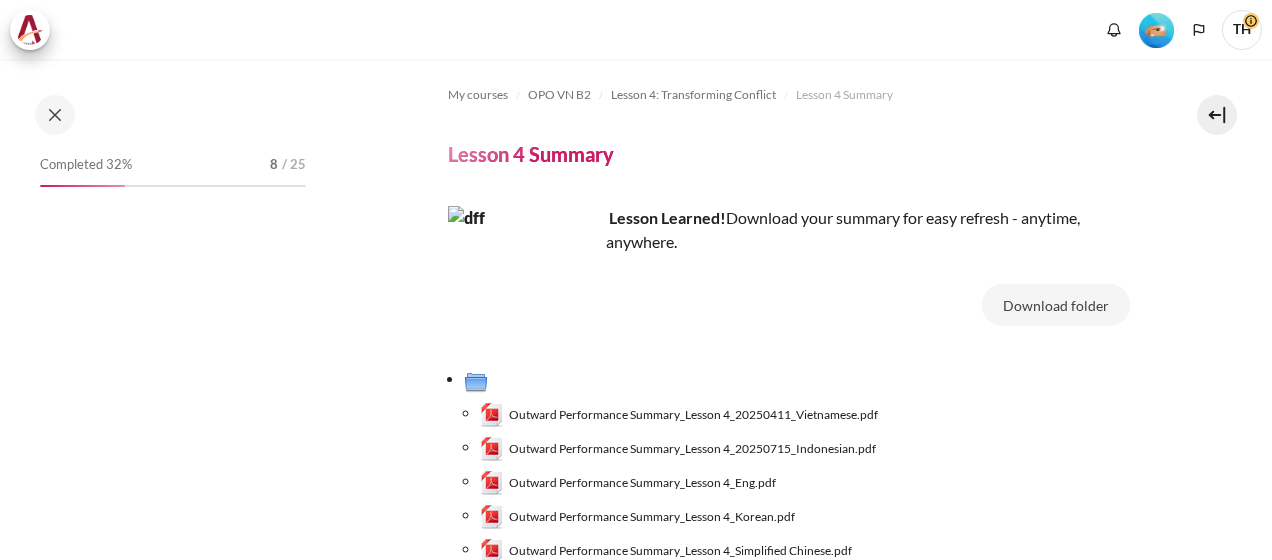 scroll, scrollTop: 0, scrollLeft: 0, axis: both 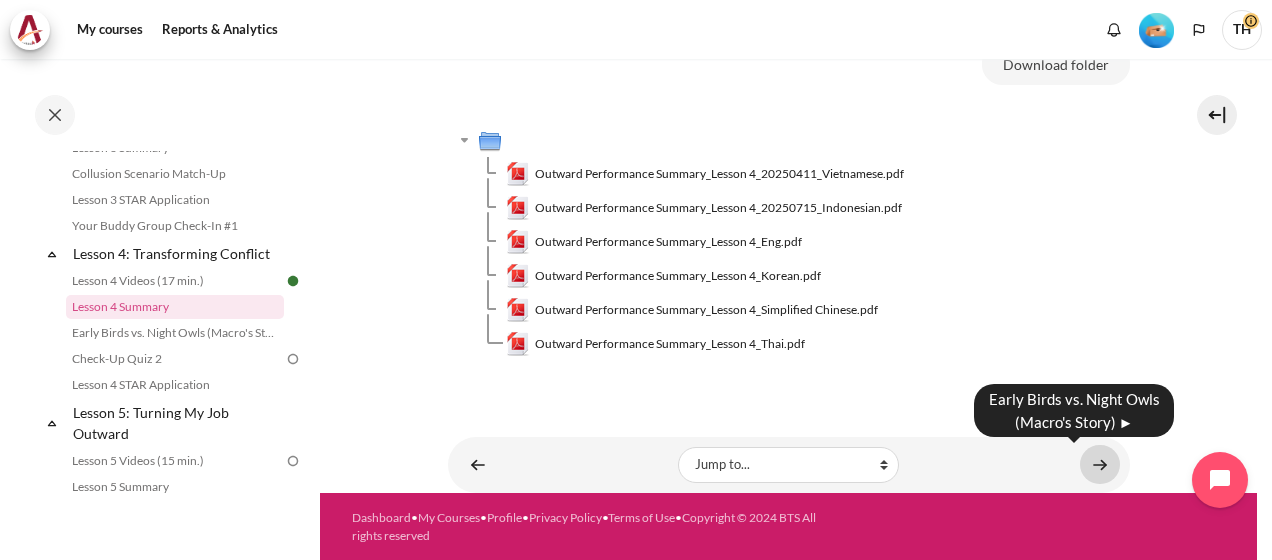 click at bounding box center [1100, 464] 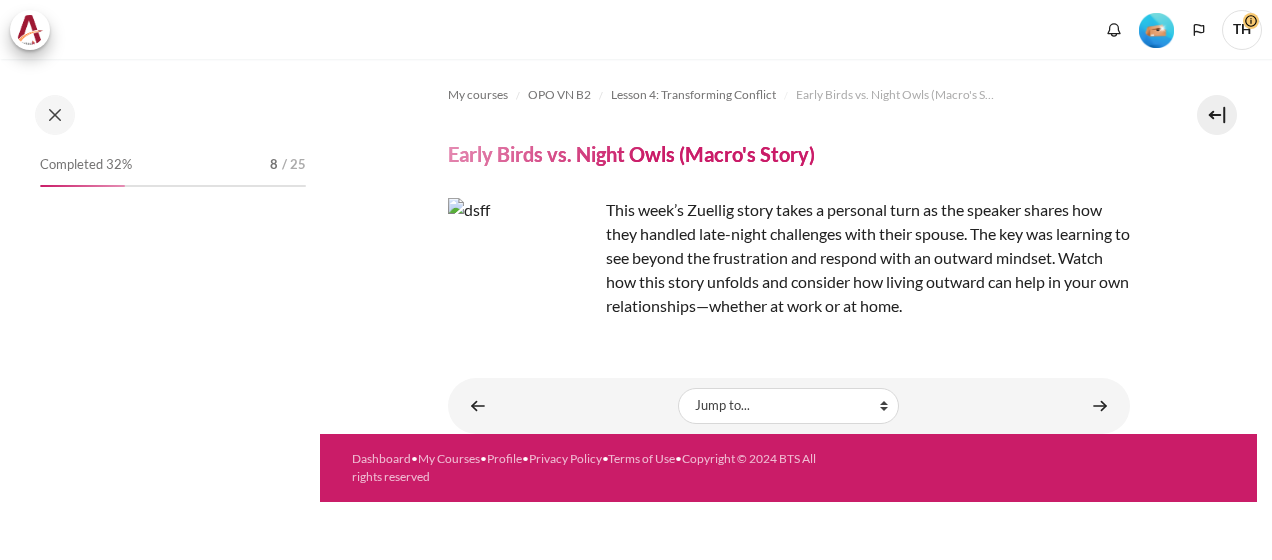 scroll, scrollTop: 0, scrollLeft: 0, axis: both 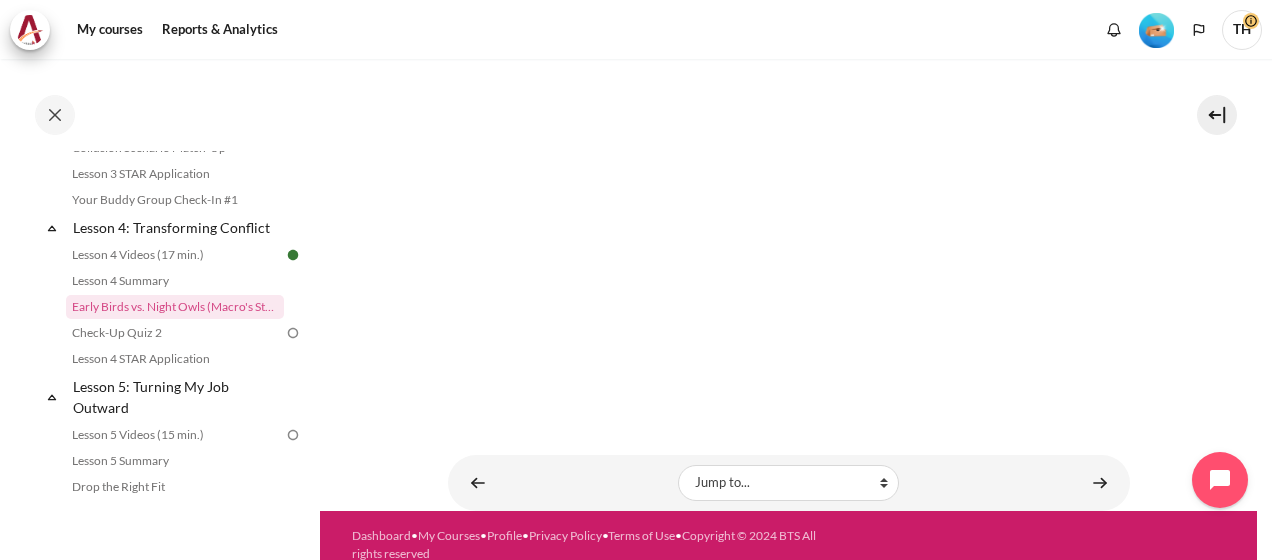 click on "My courses
OPO VN B2
Lesson 4: Transforming Conflict
Early Birds vs. Night Owls (Macro's Story)
Early Birds vs. Night Owls (Macro's Story)" at bounding box center [788, -271] 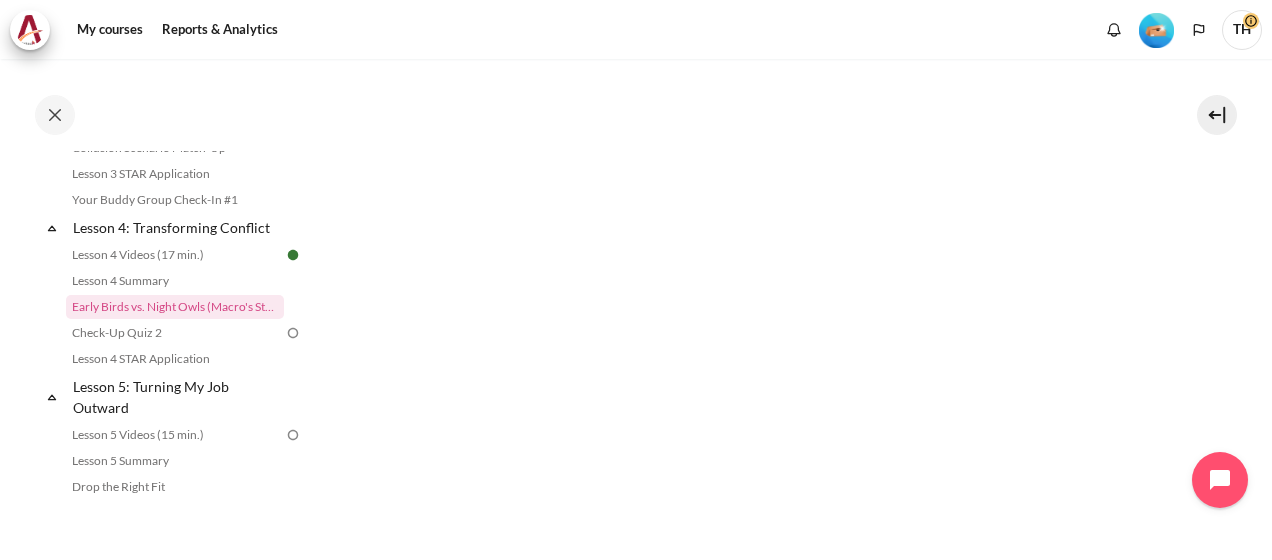 scroll, scrollTop: 766, scrollLeft: 0, axis: vertical 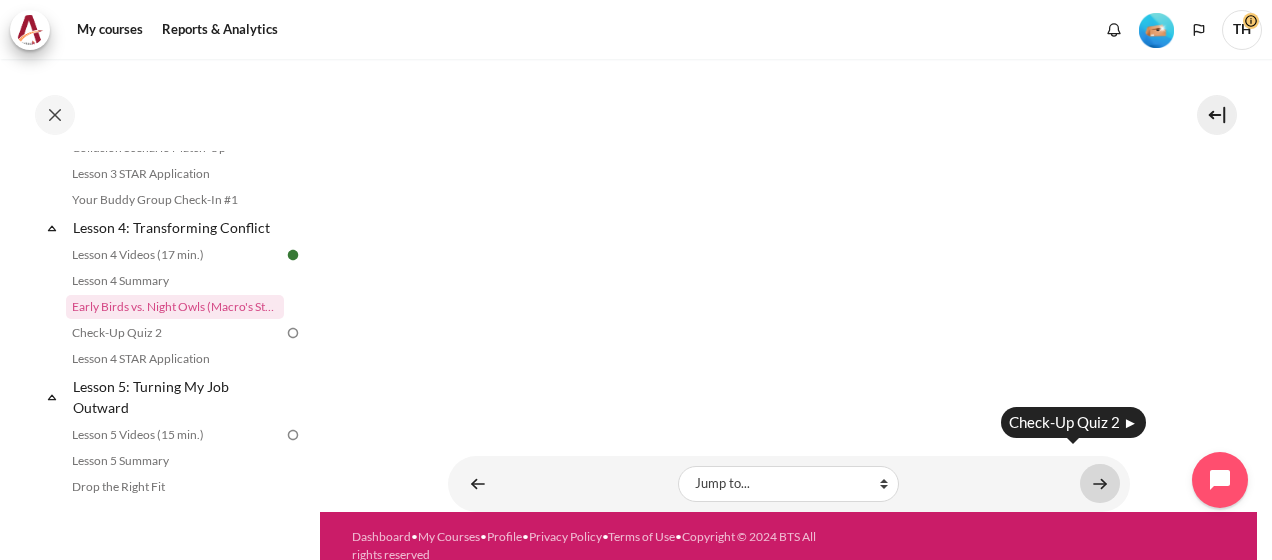 click at bounding box center [1100, 483] 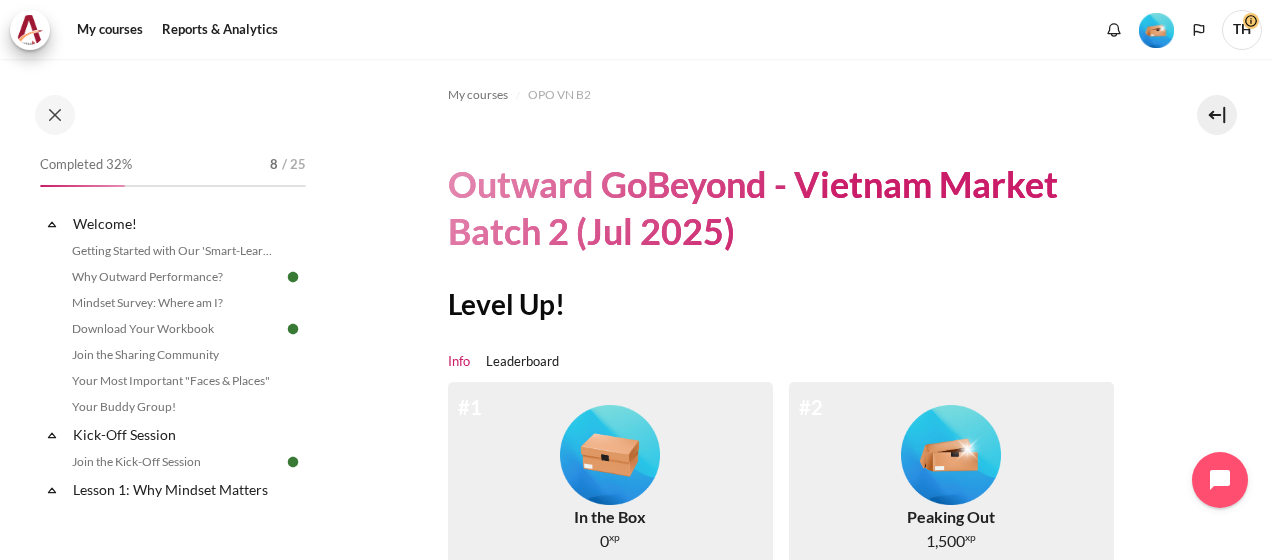 scroll, scrollTop: 0, scrollLeft: 0, axis: both 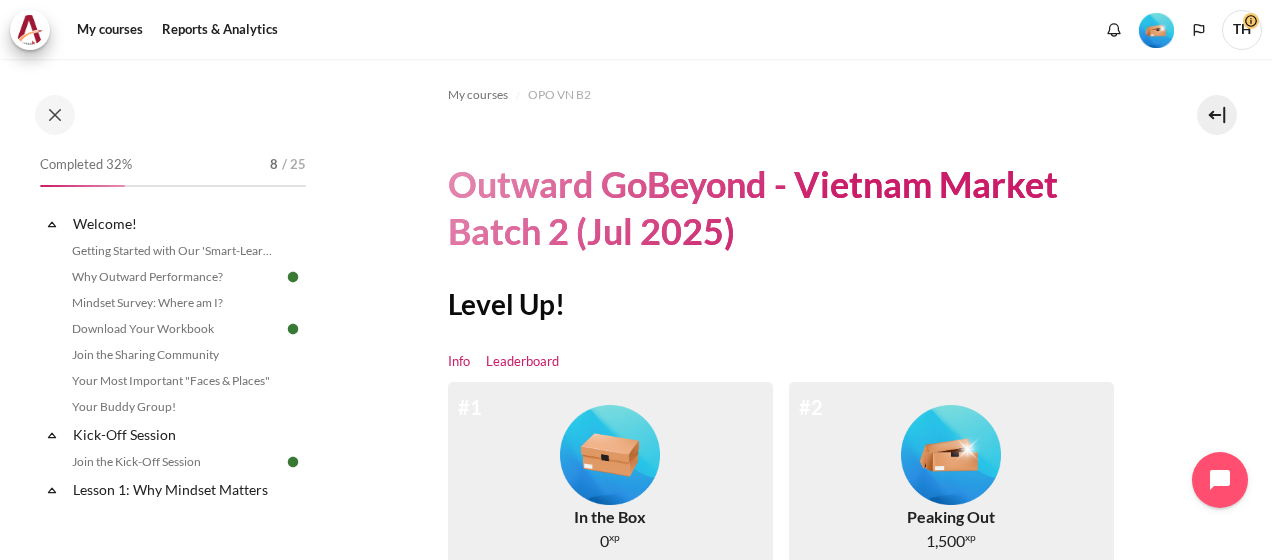 click on "Leaderboard" at bounding box center (522, 362) 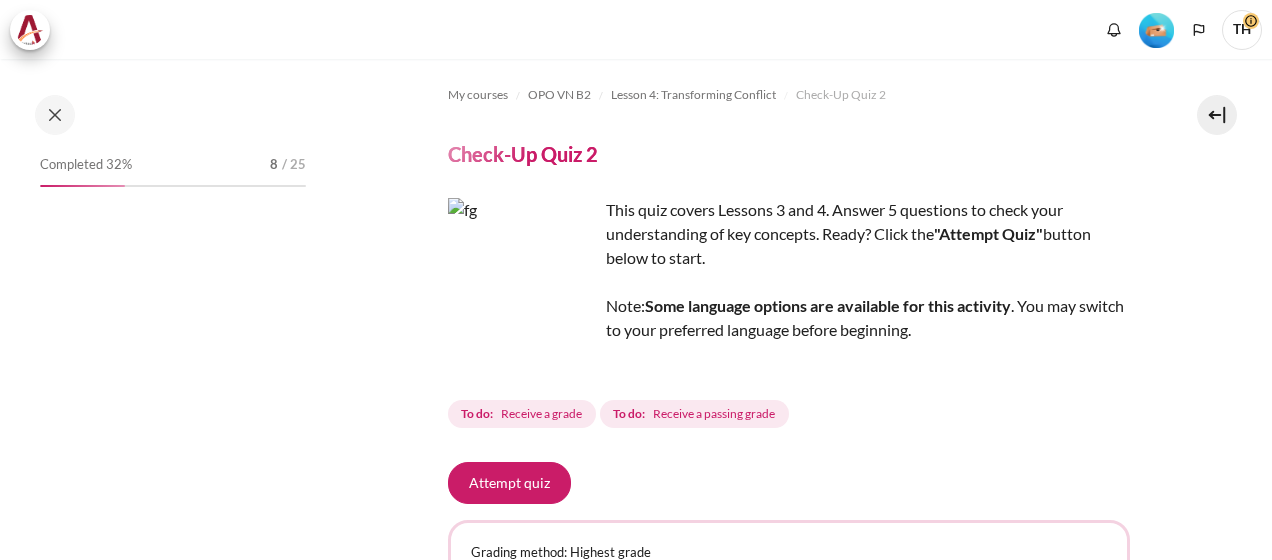 scroll, scrollTop: 0, scrollLeft: 0, axis: both 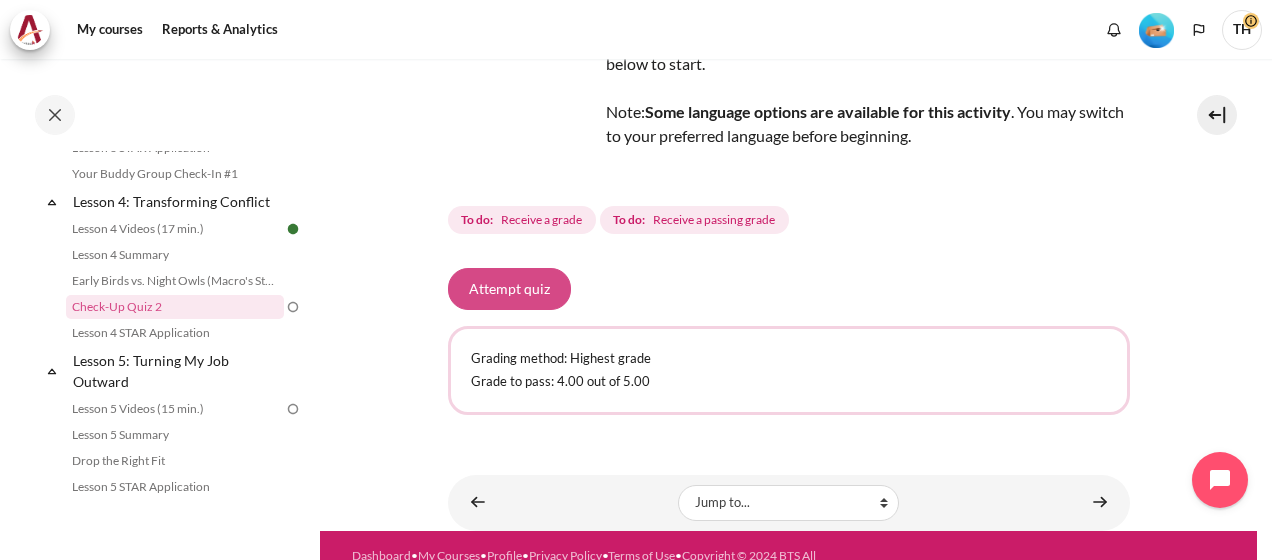 click on "Attempt quiz" at bounding box center [509, 289] 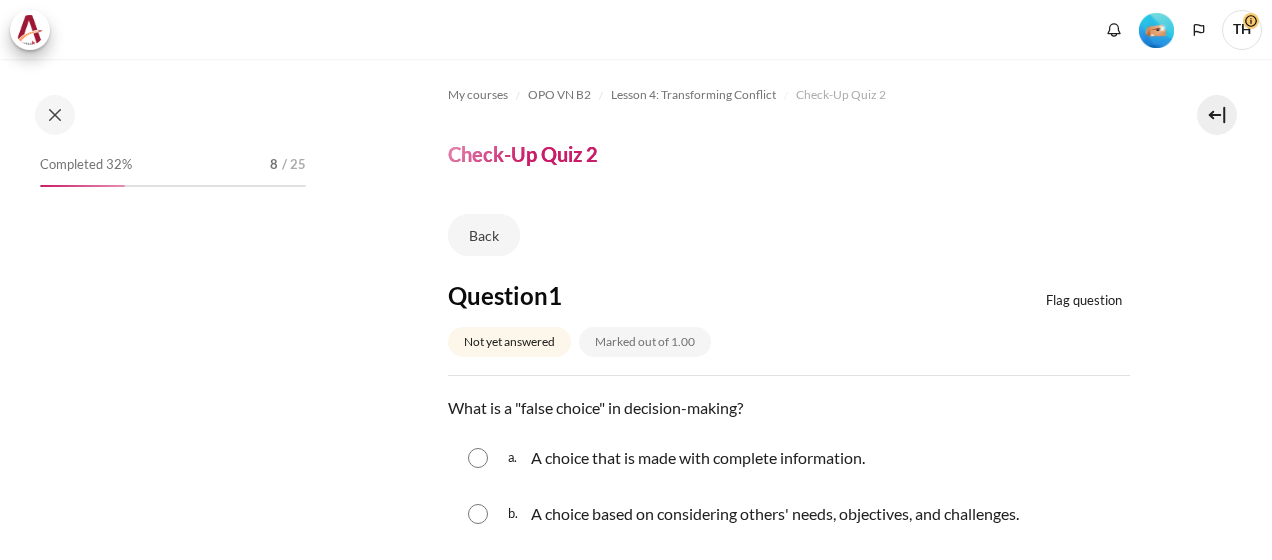 scroll, scrollTop: 0, scrollLeft: 0, axis: both 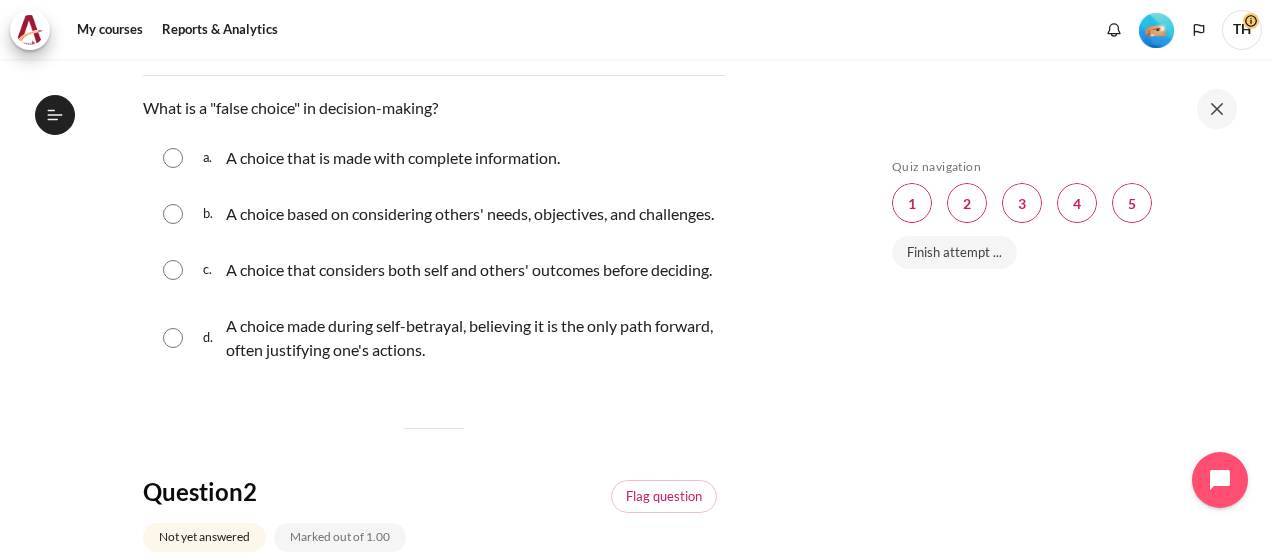 click on "d.  A choice made during self-betrayal, believing it is the only path forward, often justifying one's actions." at bounding box center [434, 338] 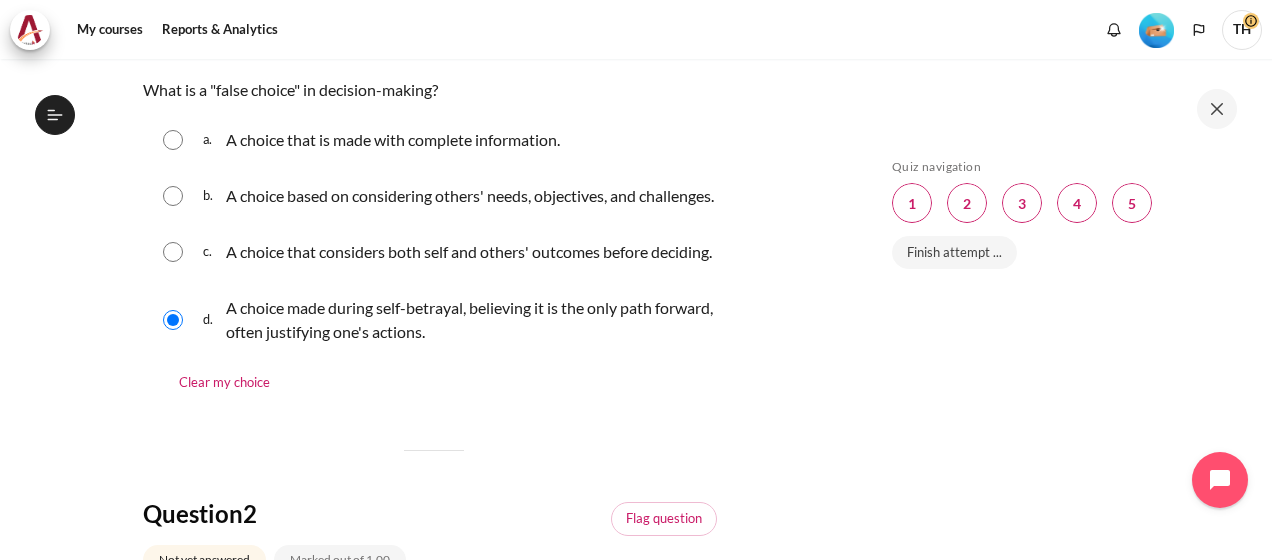 scroll, scrollTop: 132, scrollLeft: 0, axis: vertical 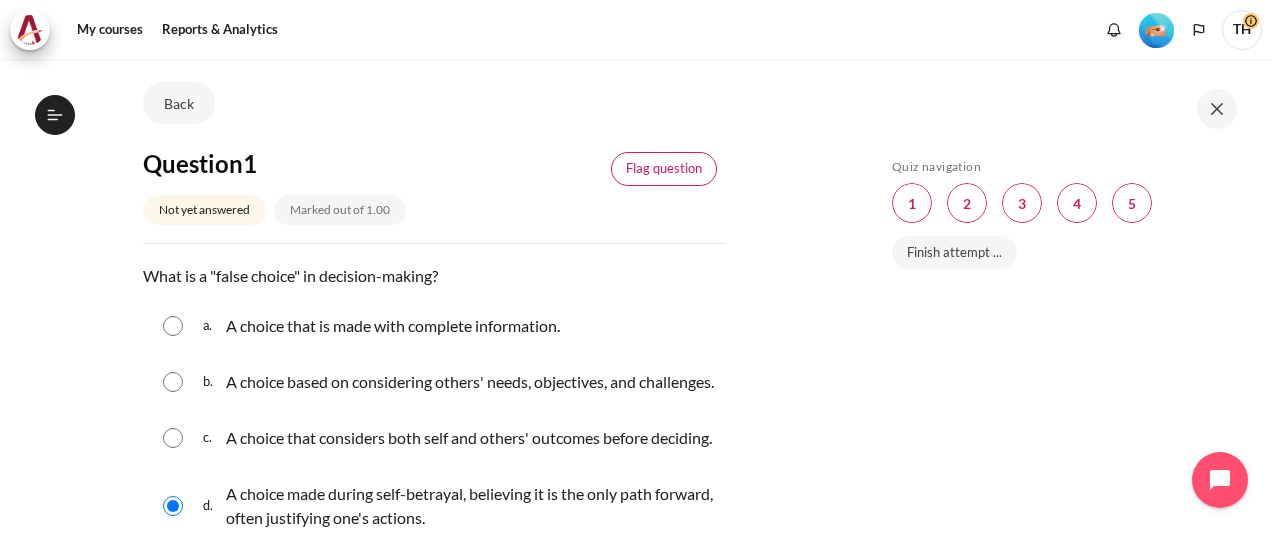 click on "Flag question" at bounding box center (664, 169) 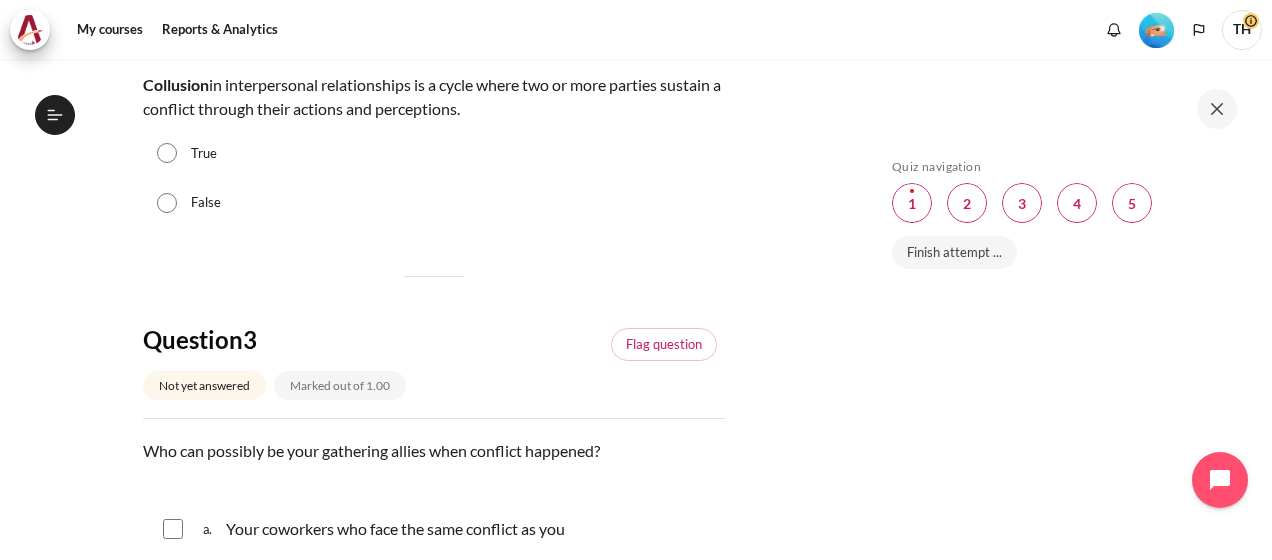 scroll, scrollTop: 844, scrollLeft: 0, axis: vertical 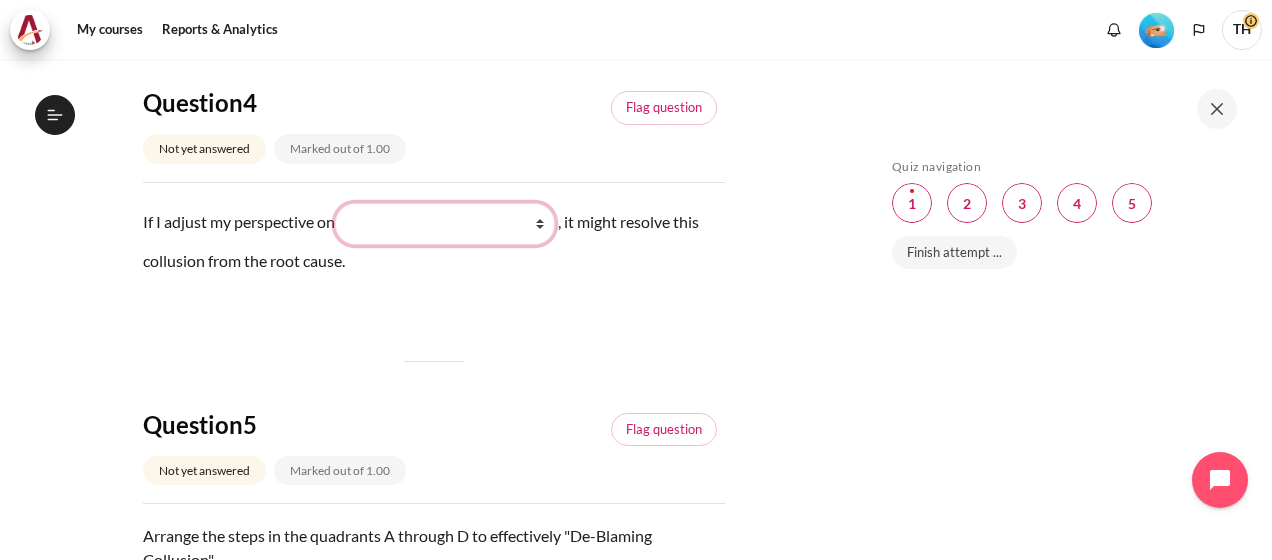 click on "What they do What I see and feel about what they do What I do What they see and feel" at bounding box center (445, 224) 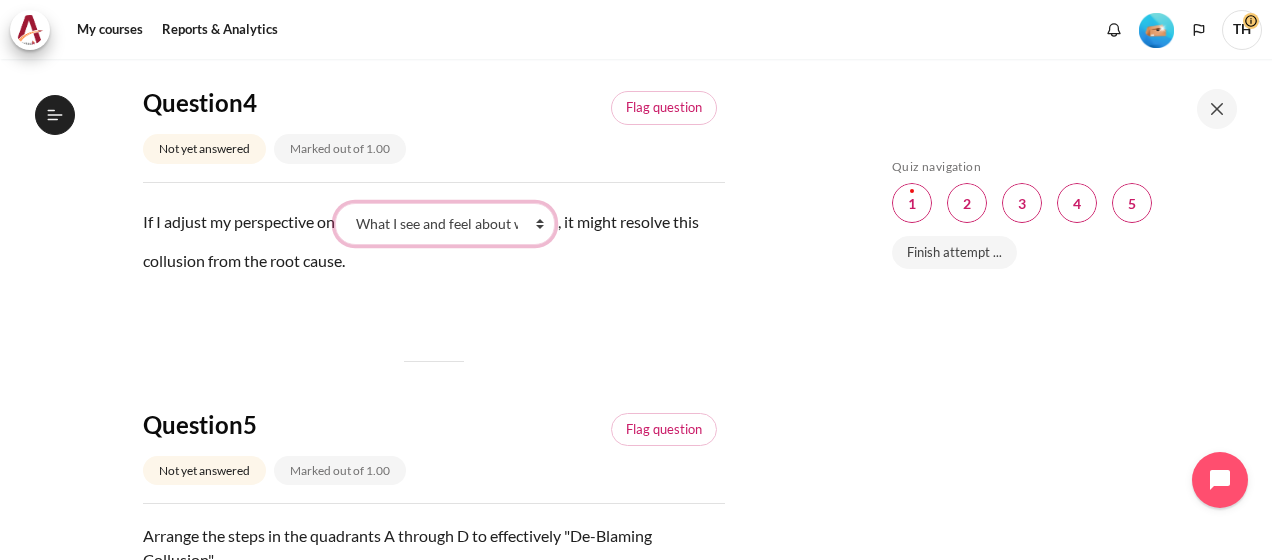 click on "What they do What I see and feel about what they do What I do What they see and feel" at bounding box center (445, 224) 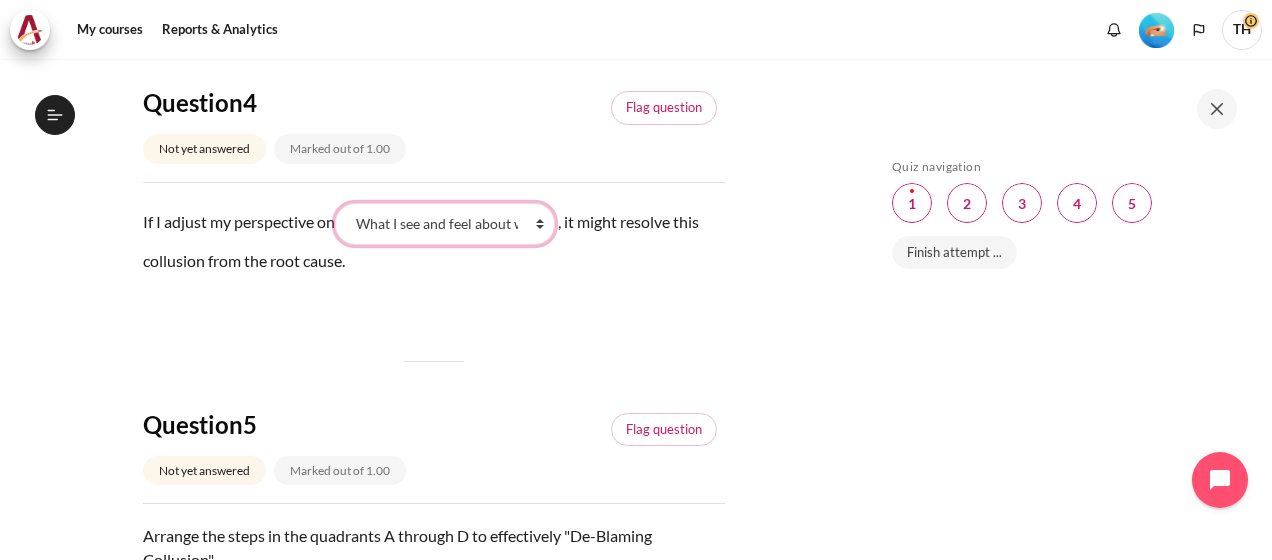 click on "What they do What I see and feel about what they do What I do What they see and feel" at bounding box center [445, 224] 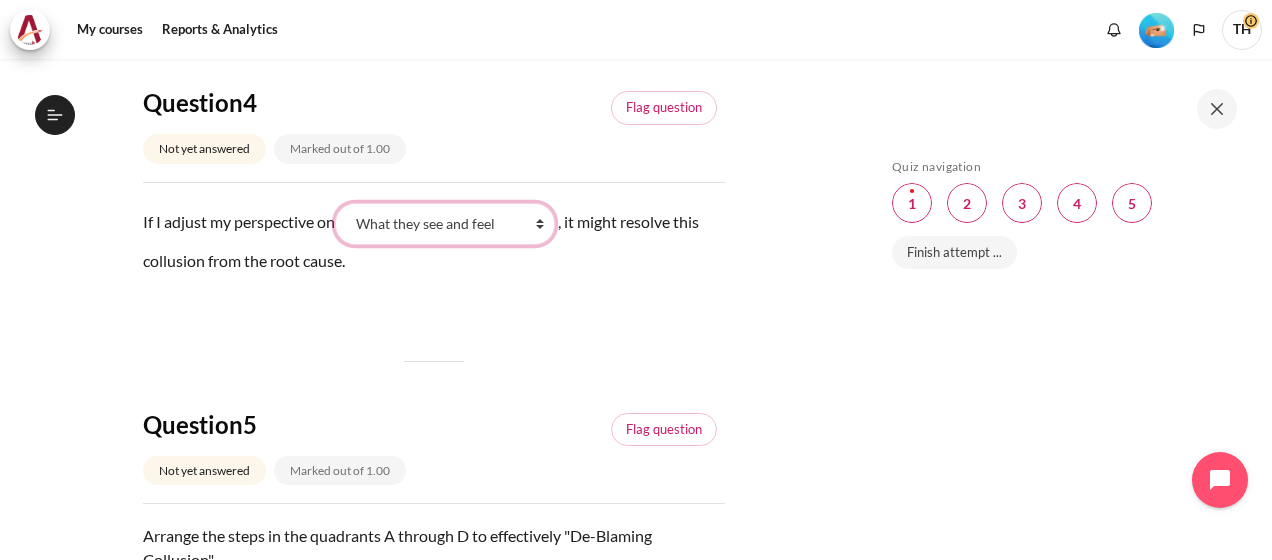 click on "What they do What I see and feel about what they do What I do What they see and feel" at bounding box center [445, 224] 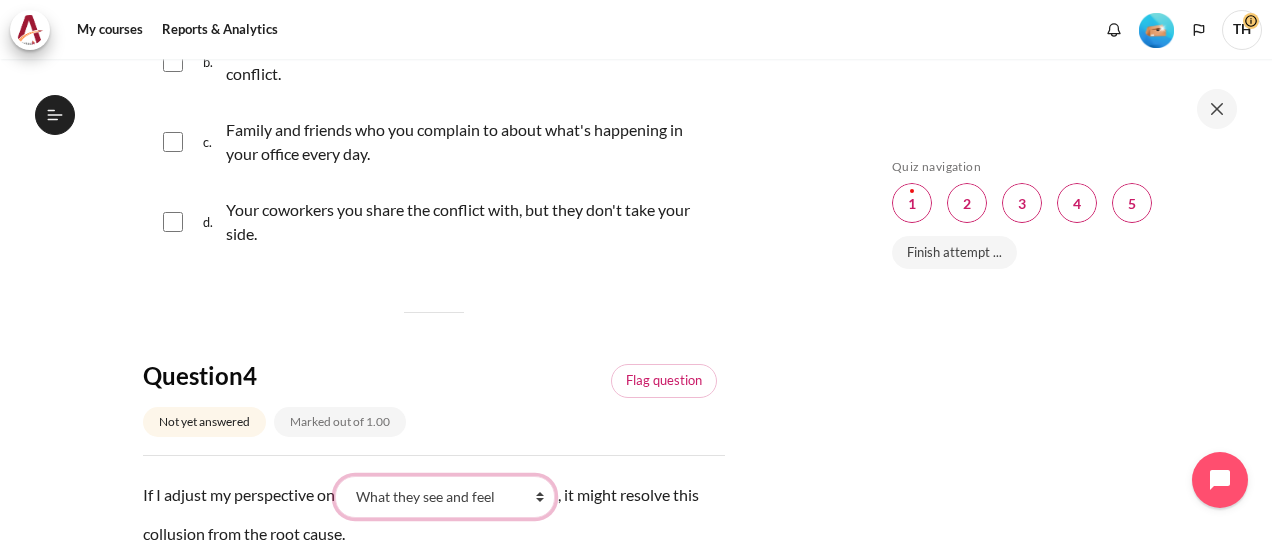 scroll, scrollTop: 1392, scrollLeft: 0, axis: vertical 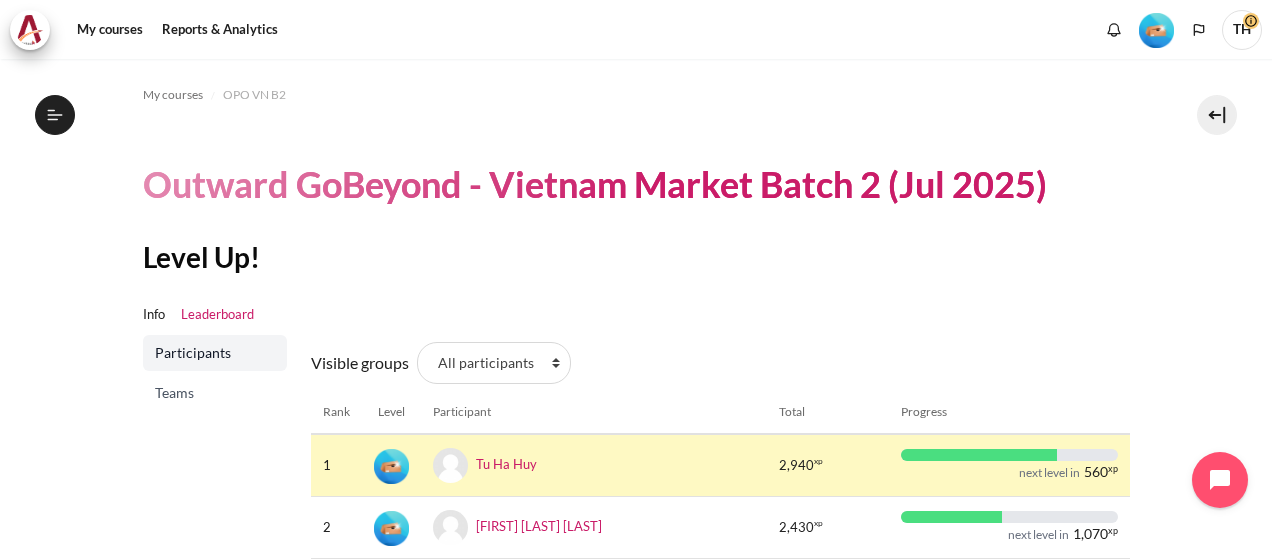 click on "Teams" at bounding box center [217, 393] 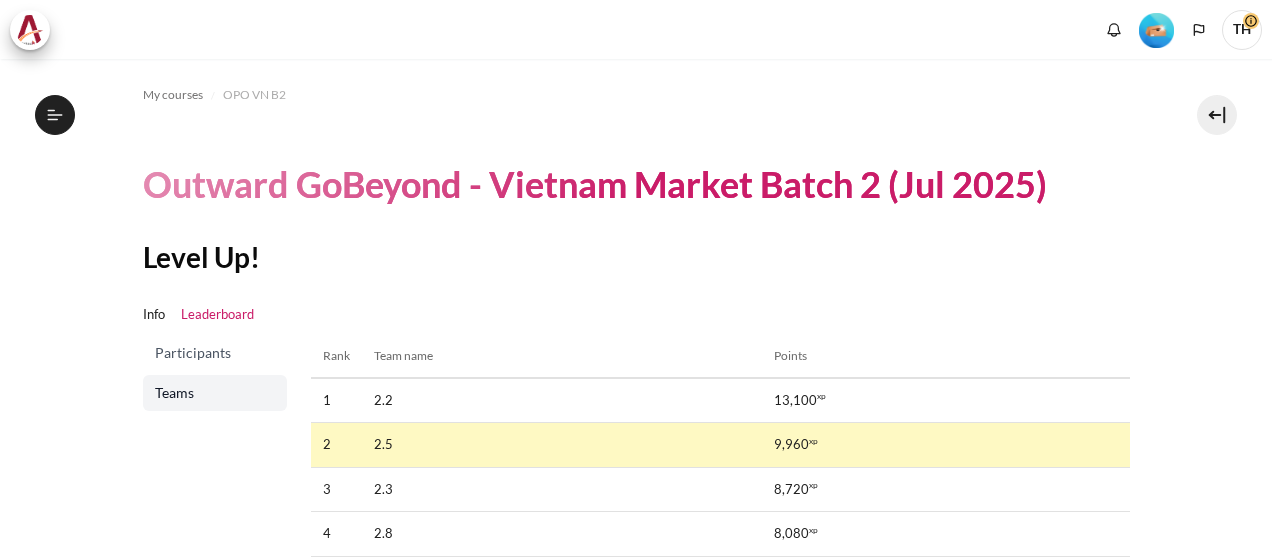 scroll, scrollTop: 0, scrollLeft: 0, axis: both 